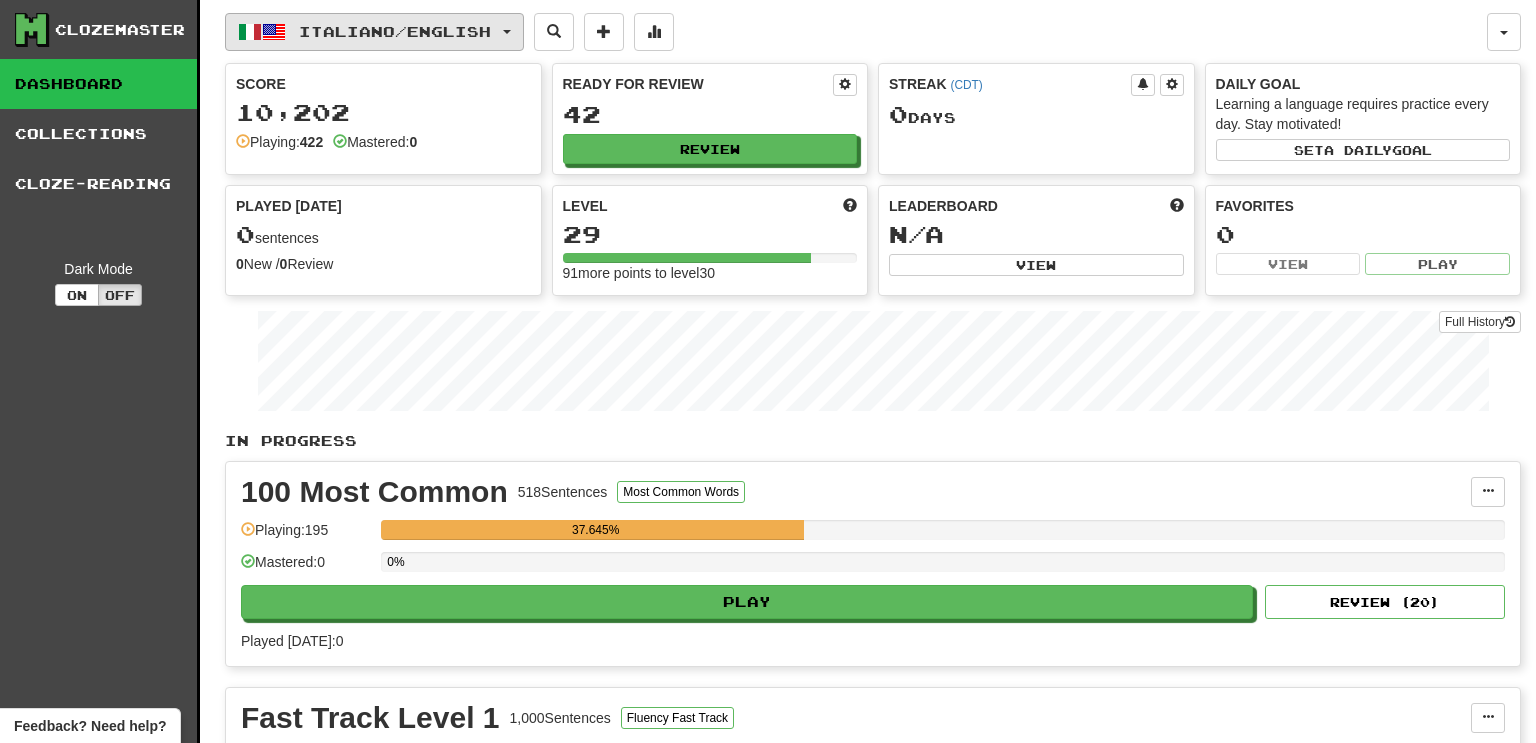 scroll, scrollTop: 0, scrollLeft: 0, axis: both 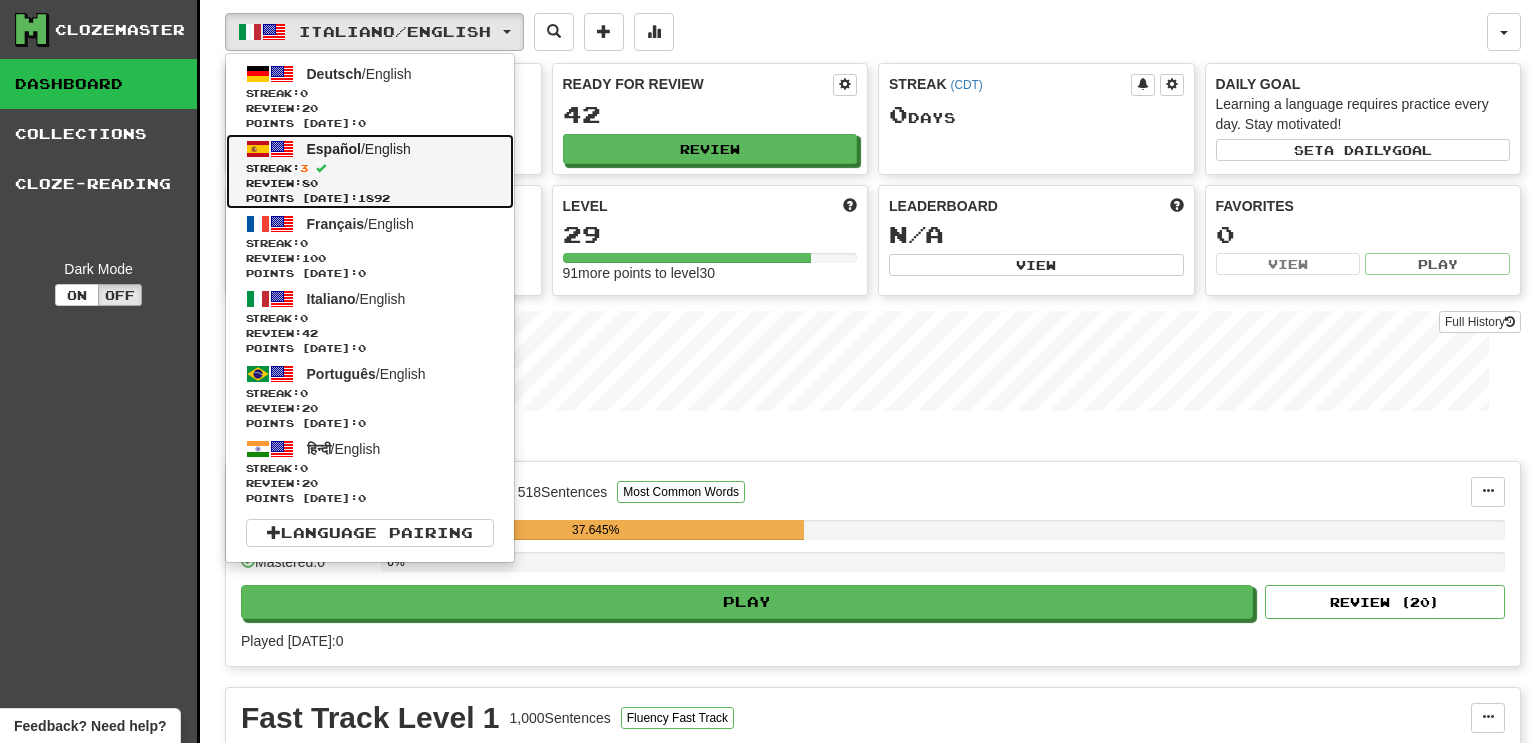 click on "Español  /  English" at bounding box center [359, 149] 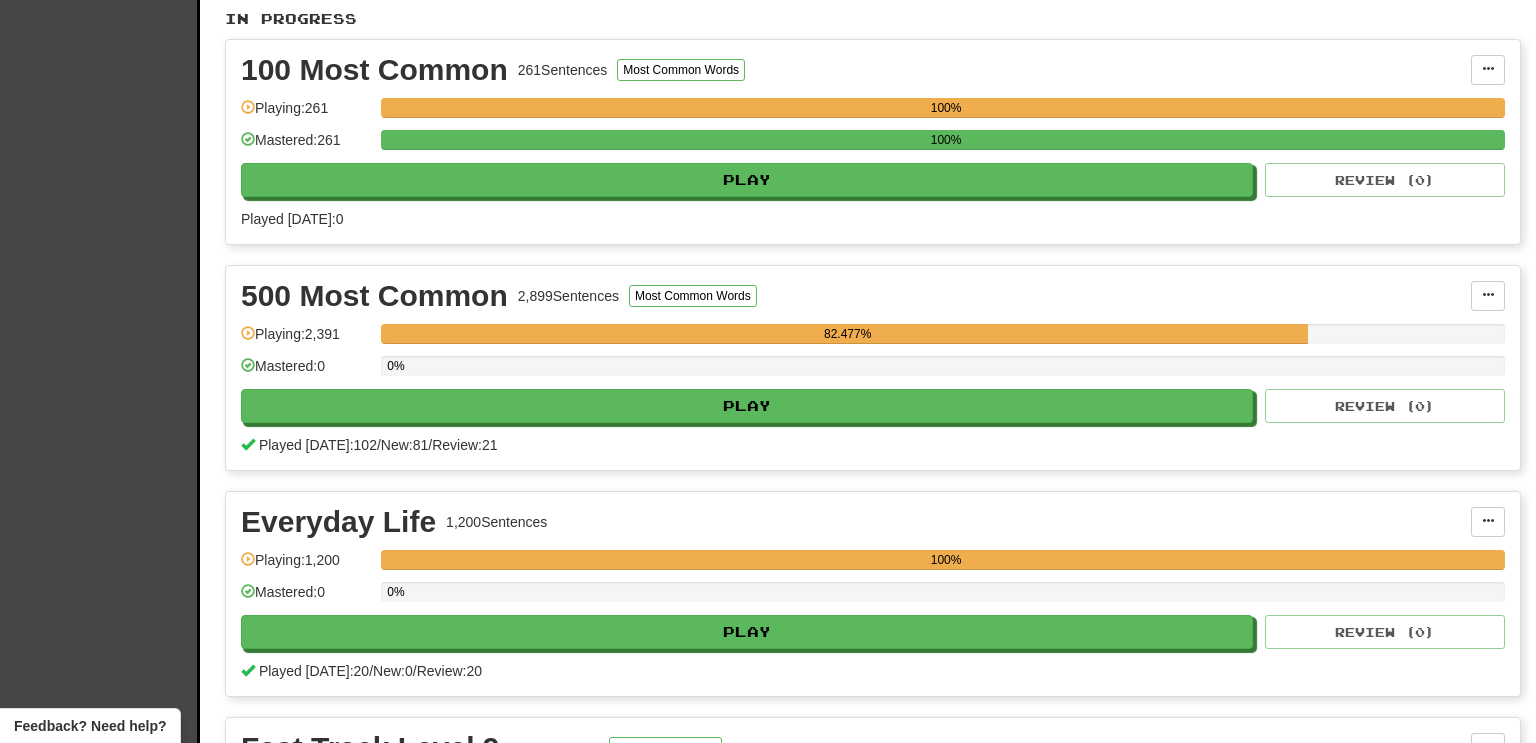 scroll, scrollTop: 440, scrollLeft: 0, axis: vertical 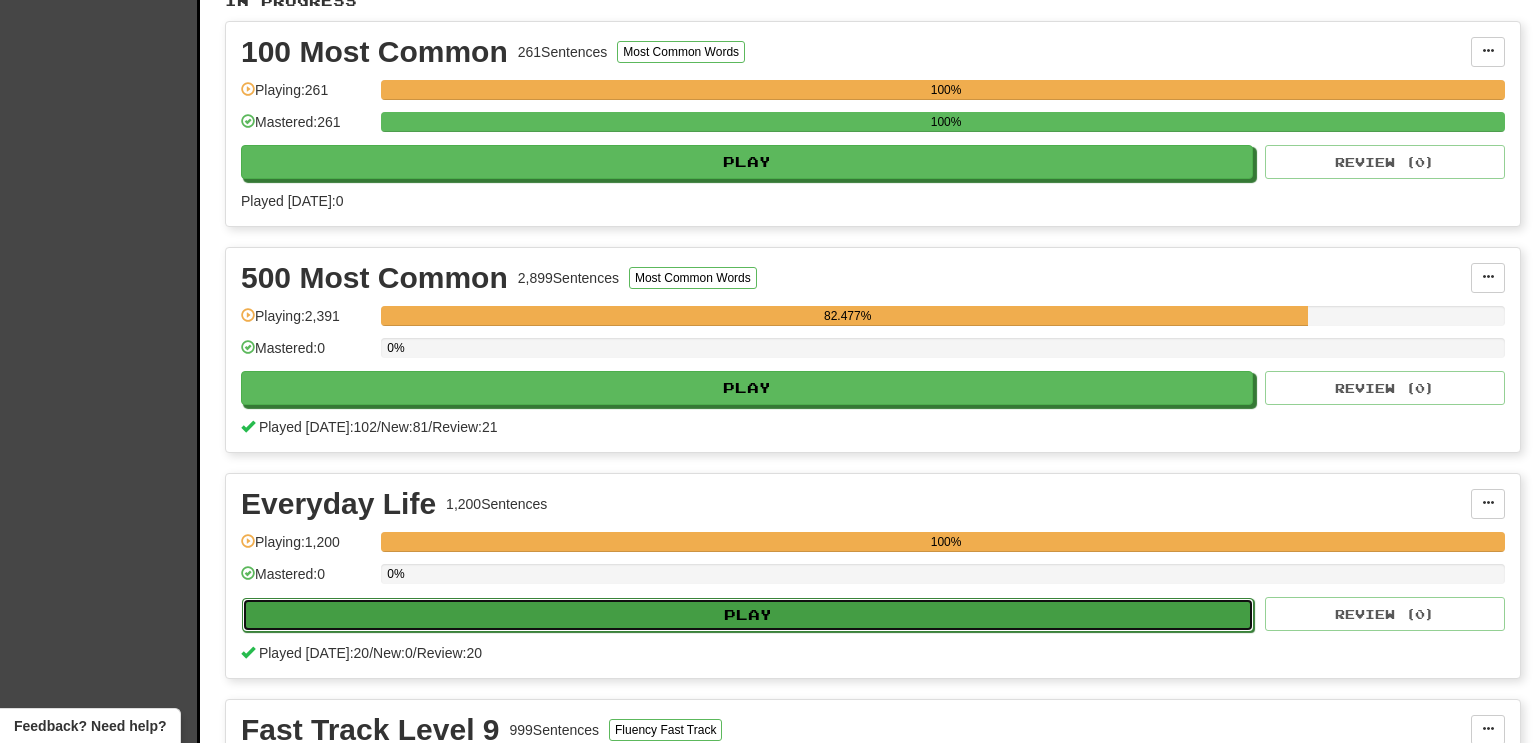 click on "Play" at bounding box center (748, 615) 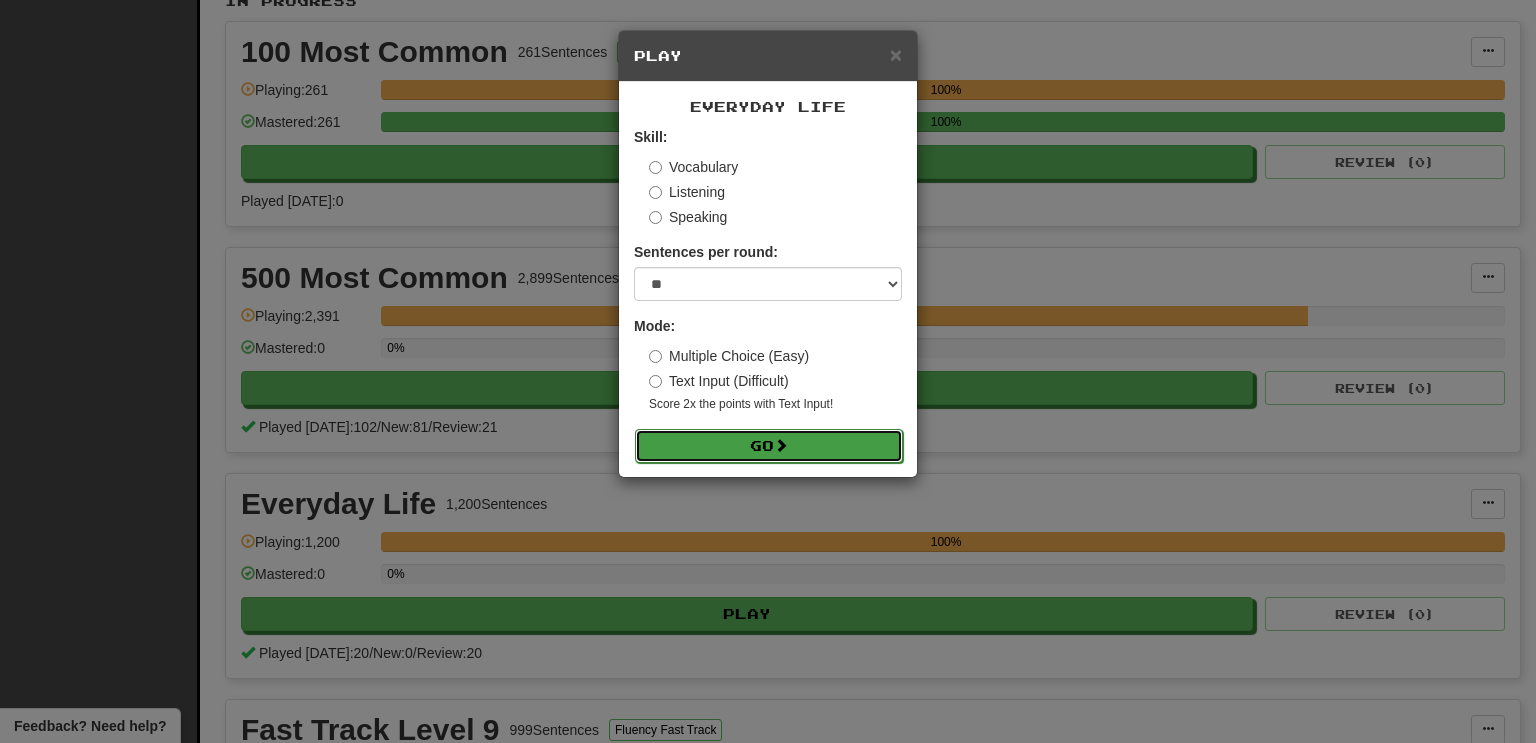 click on "Go" at bounding box center (769, 446) 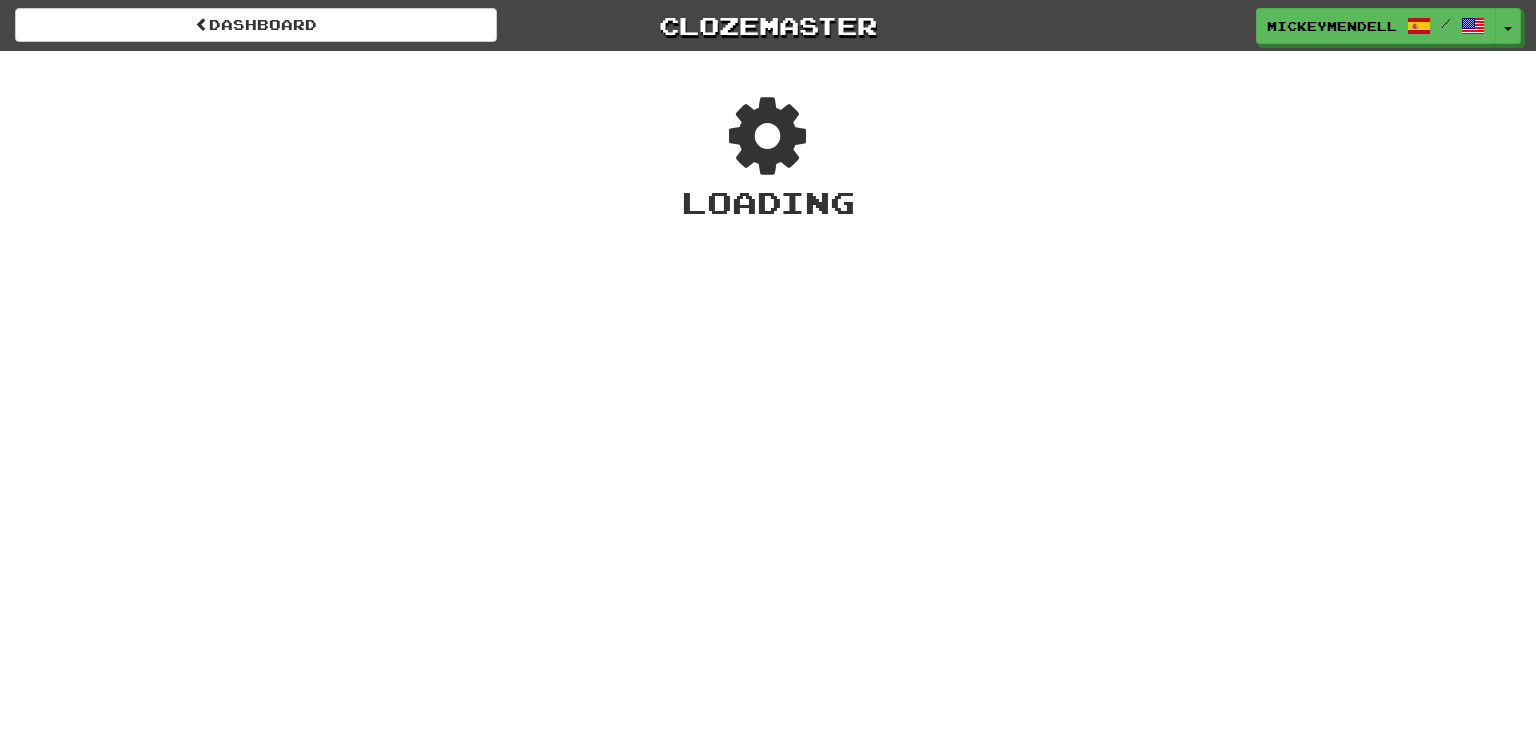 scroll, scrollTop: 0, scrollLeft: 0, axis: both 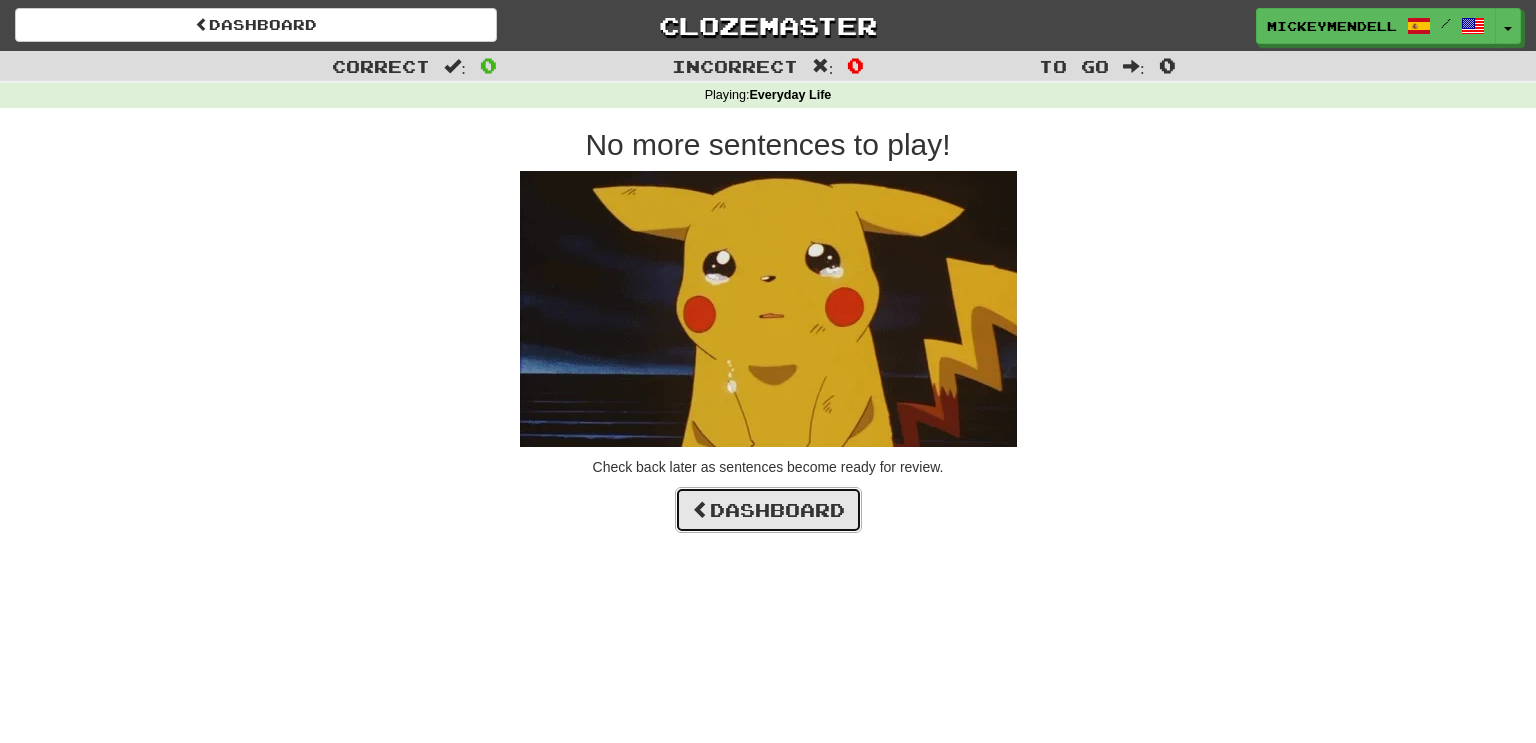 click on "Dashboard" at bounding box center (768, 510) 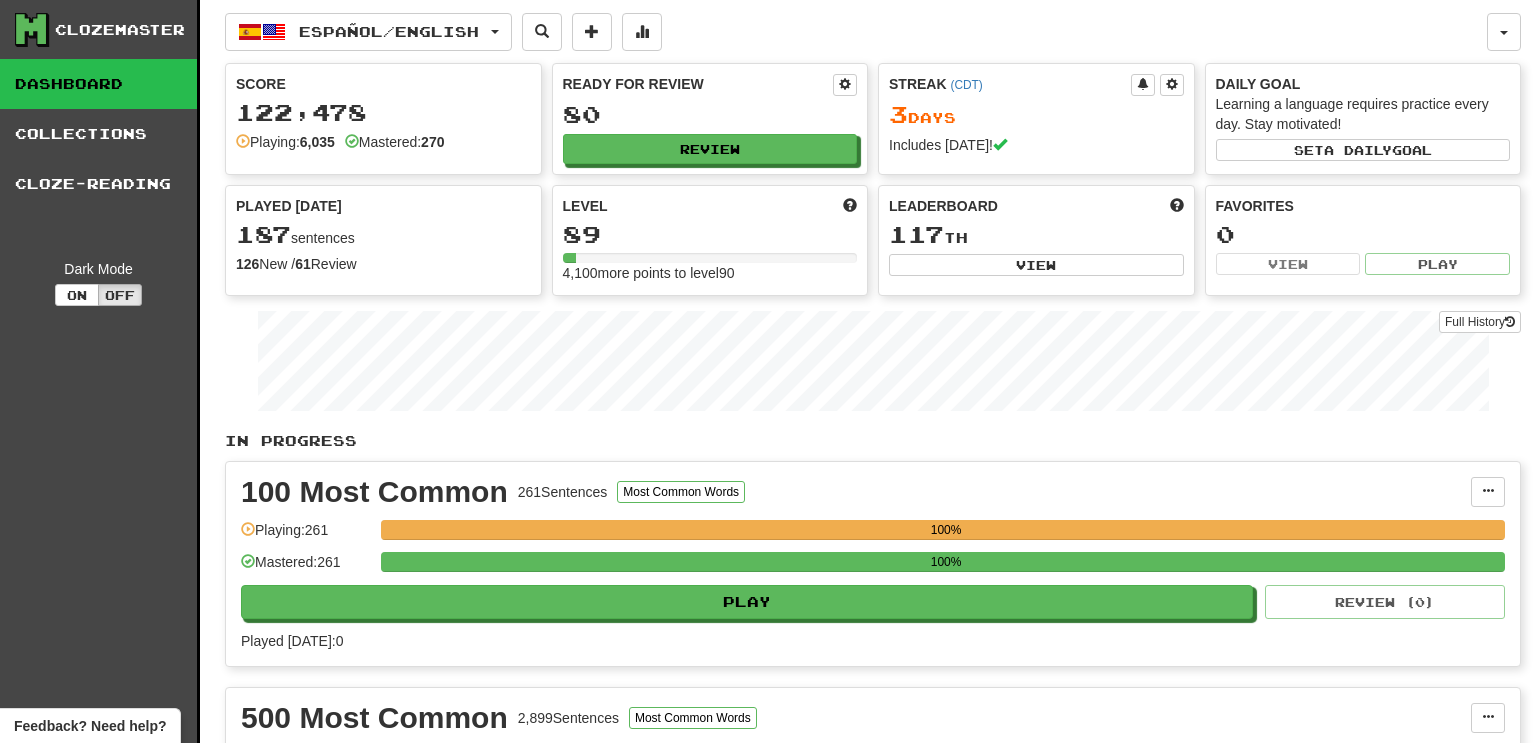 scroll, scrollTop: 0, scrollLeft: 0, axis: both 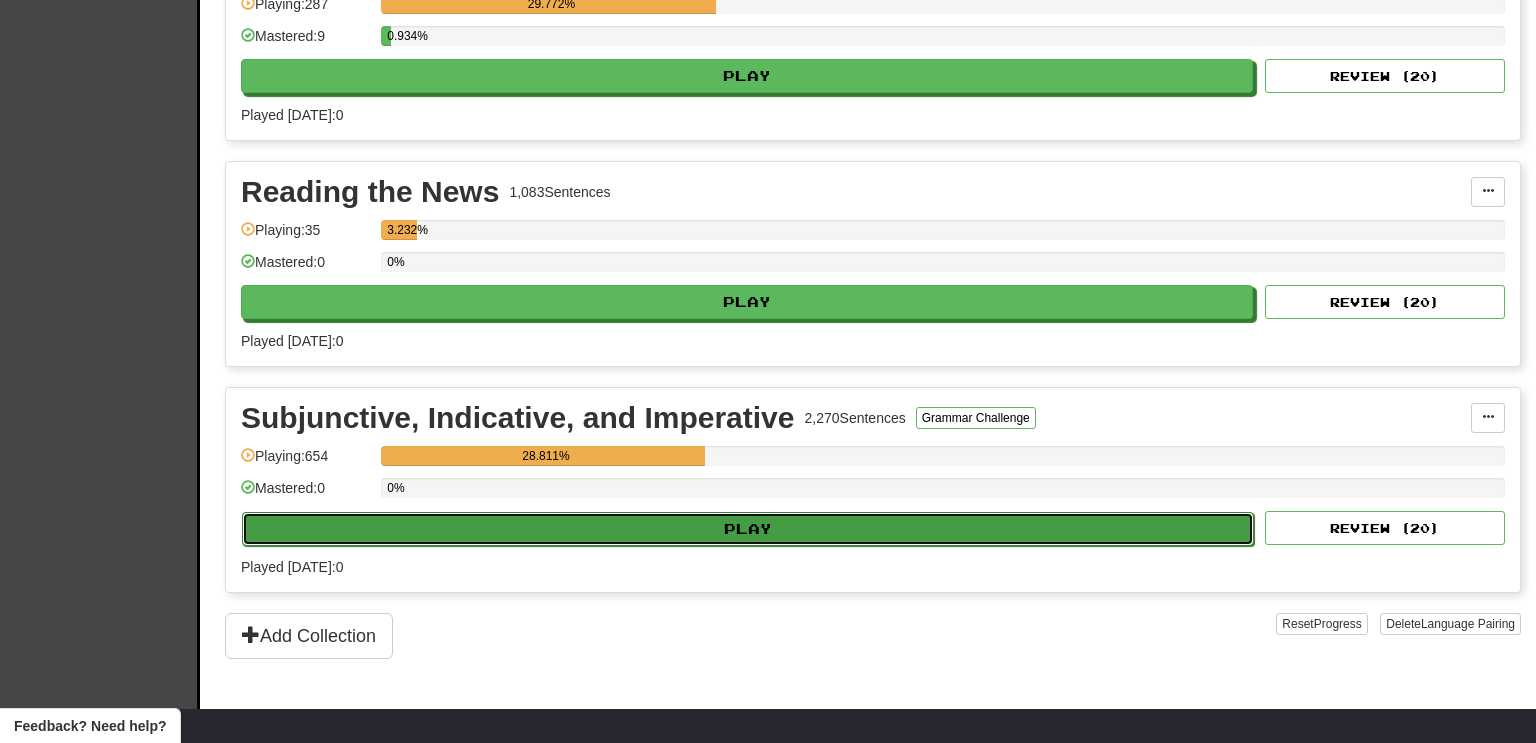 click on "Play" at bounding box center [748, 529] 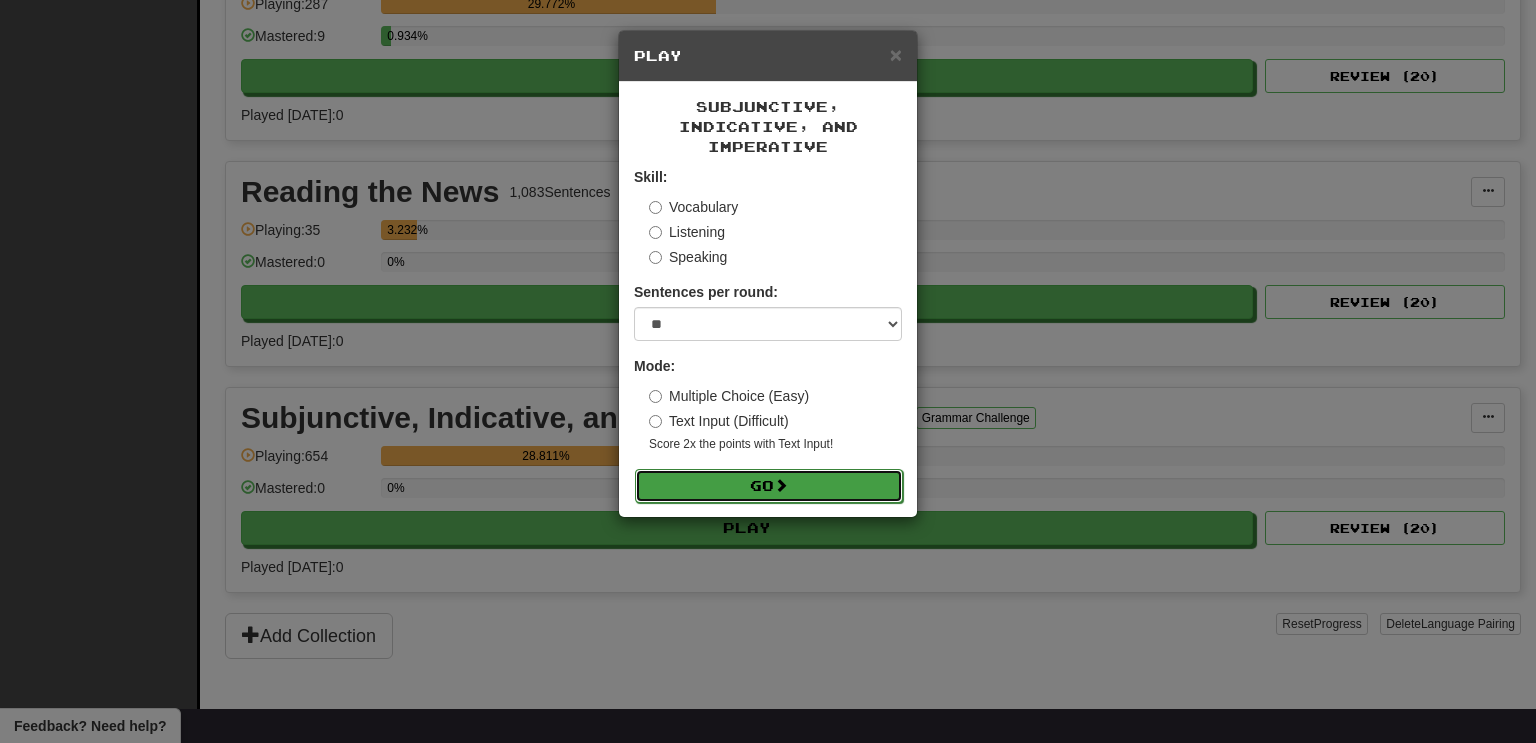 click on "Go" at bounding box center (769, 486) 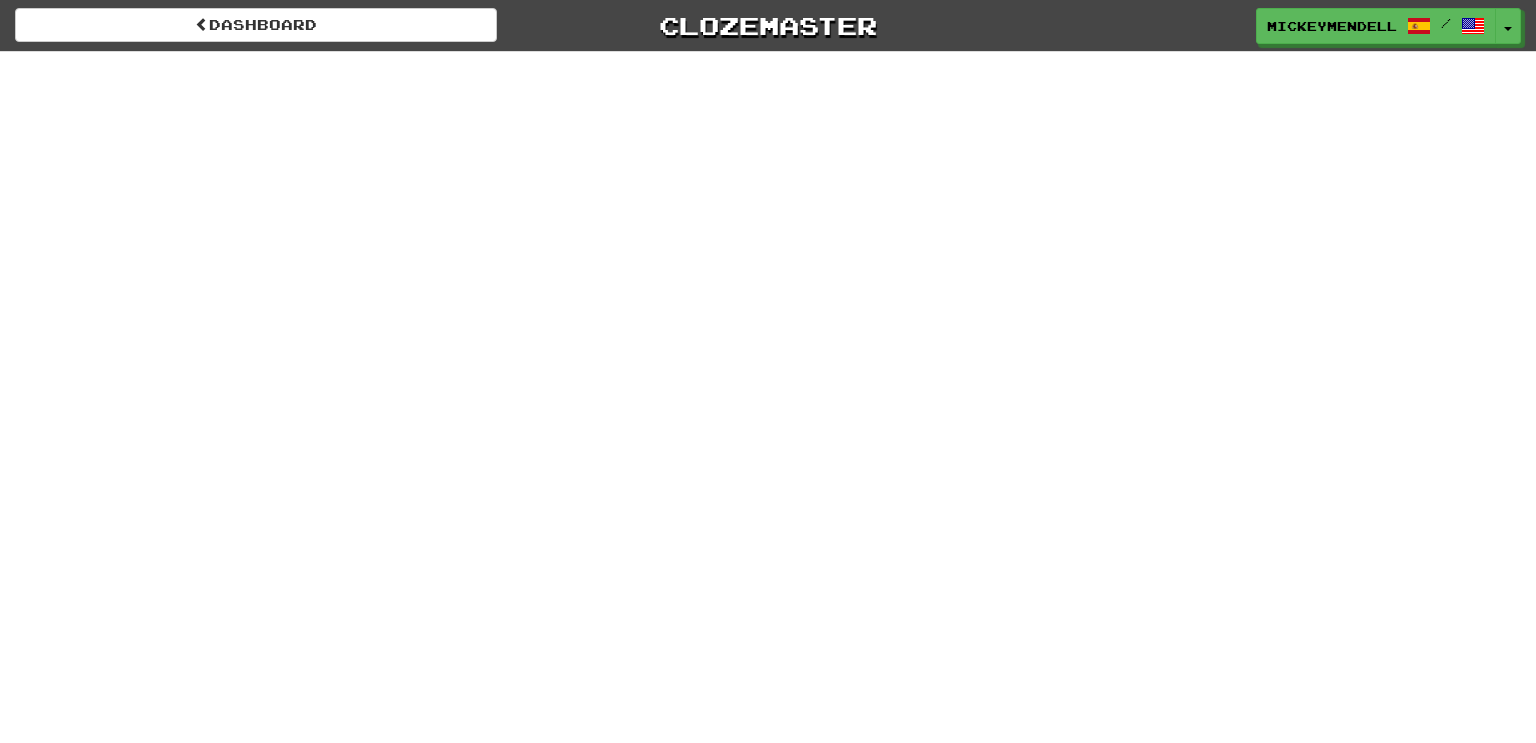 scroll, scrollTop: 0, scrollLeft: 0, axis: both 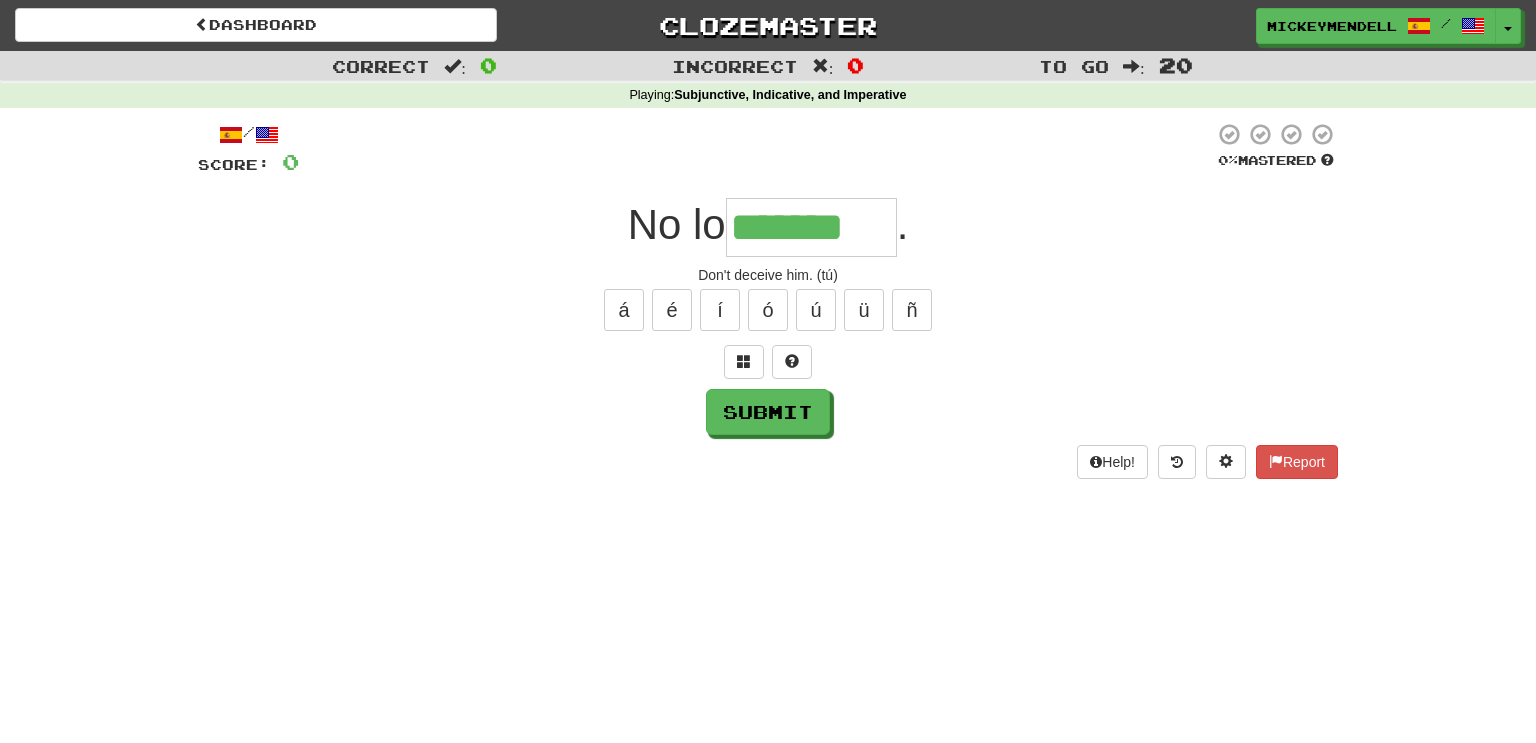 type on "*******" 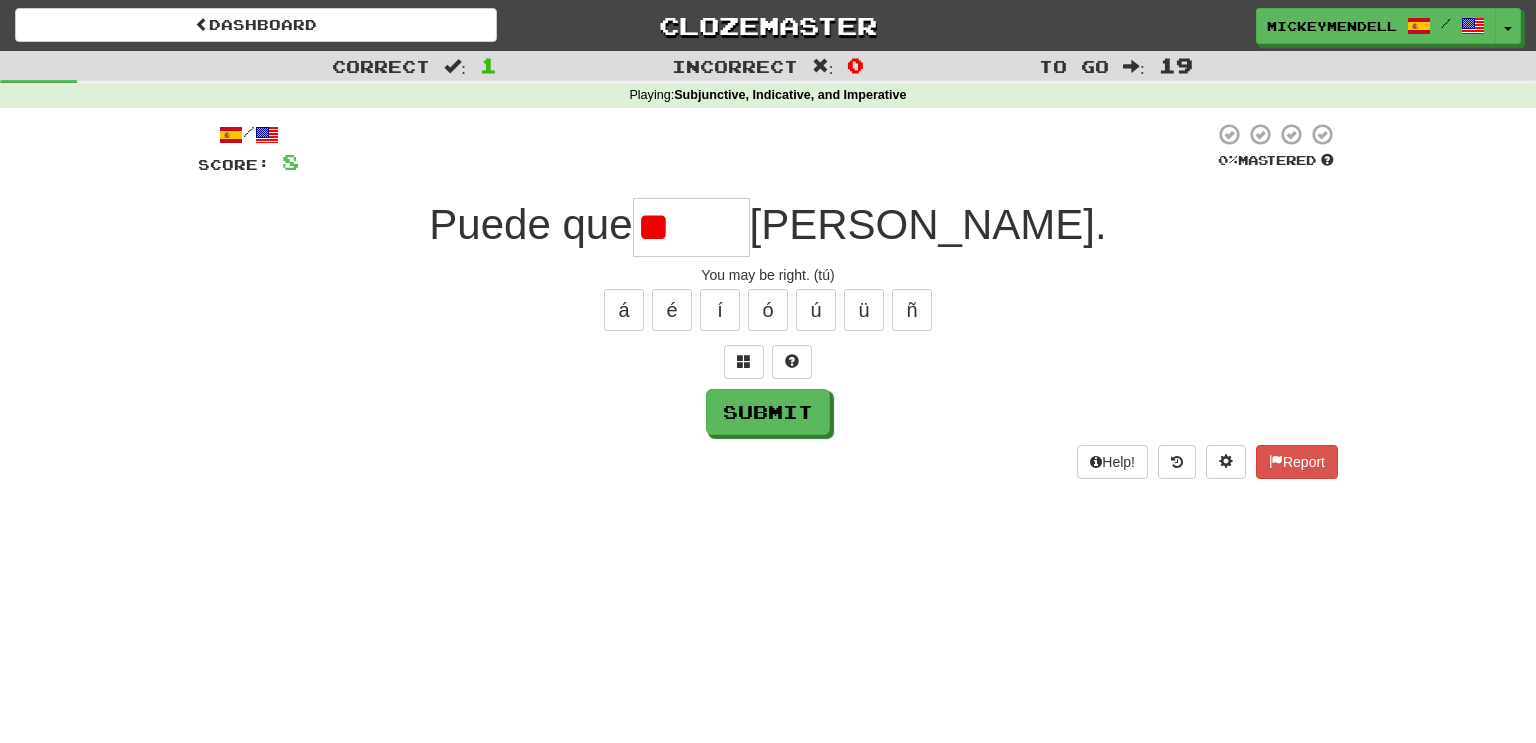 type on "*" 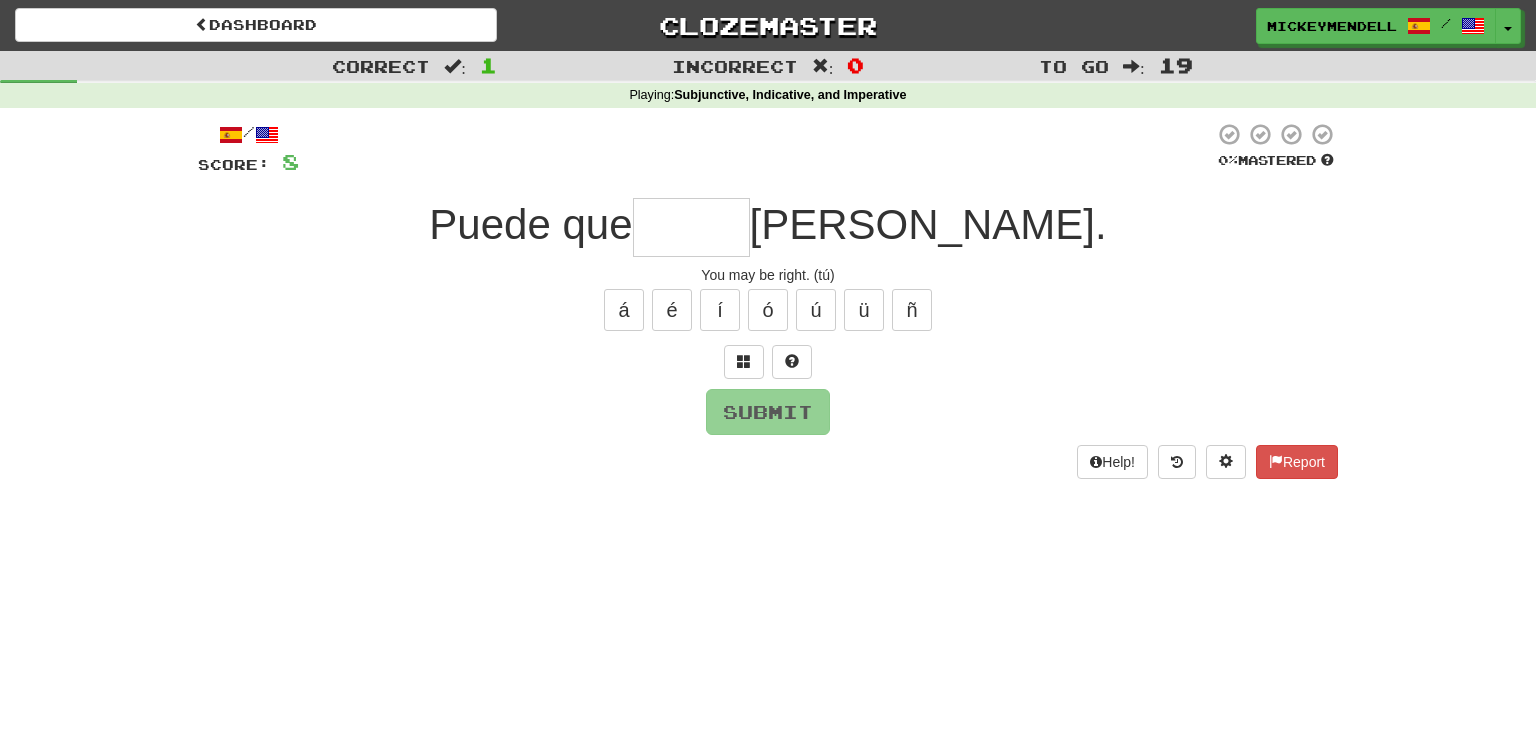 type on "*" 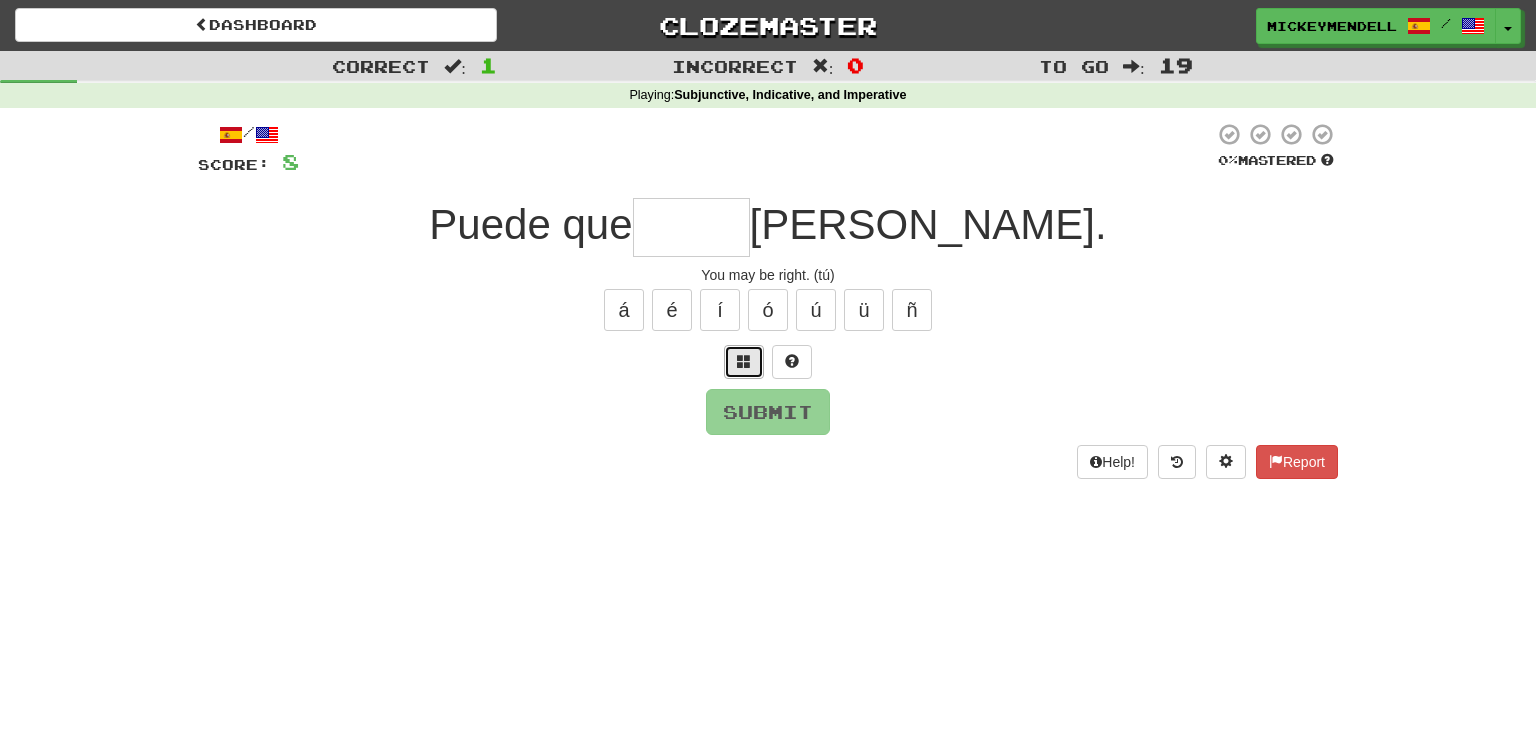 click at bounding box center (744, 362) 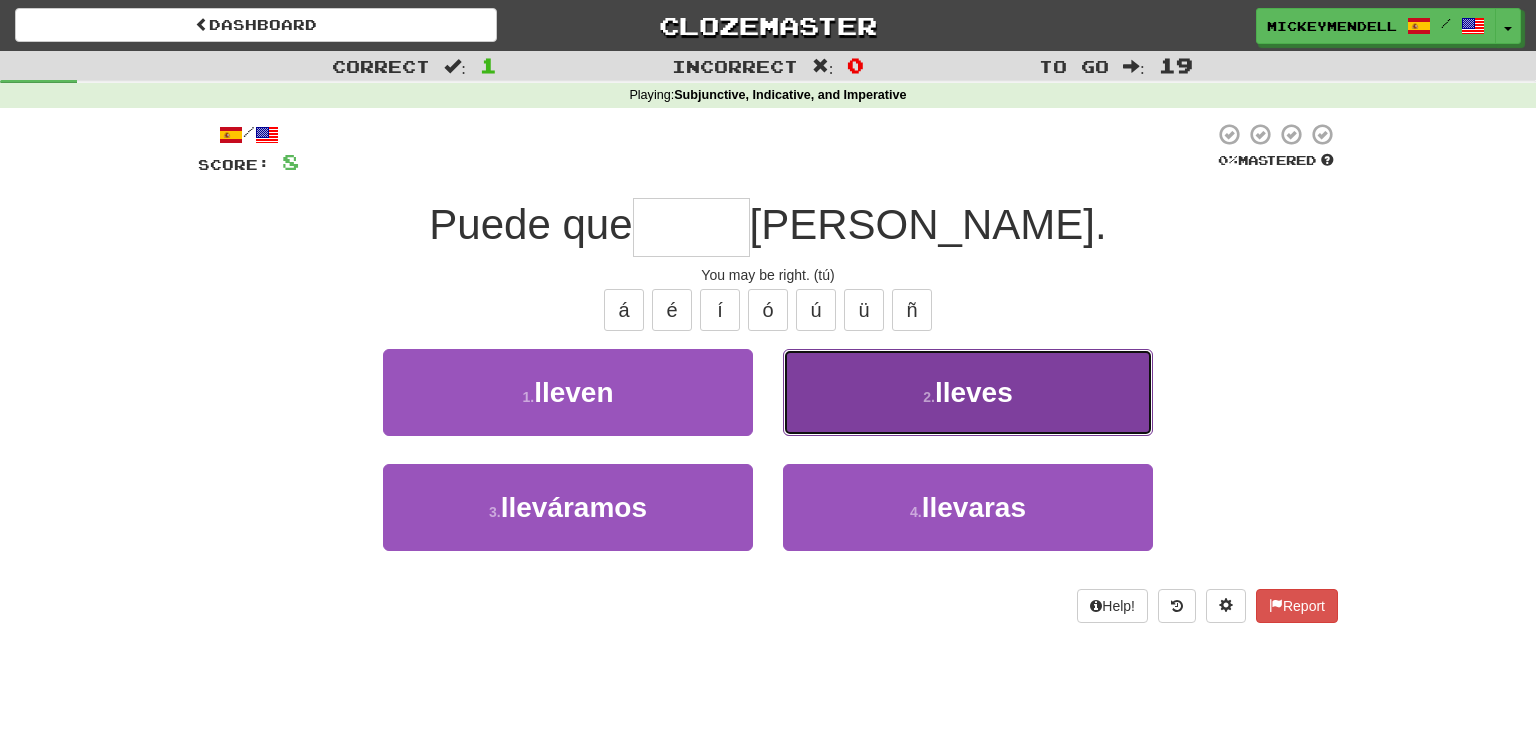 click on "2 .  lleves" at bounding box center [968, 392] 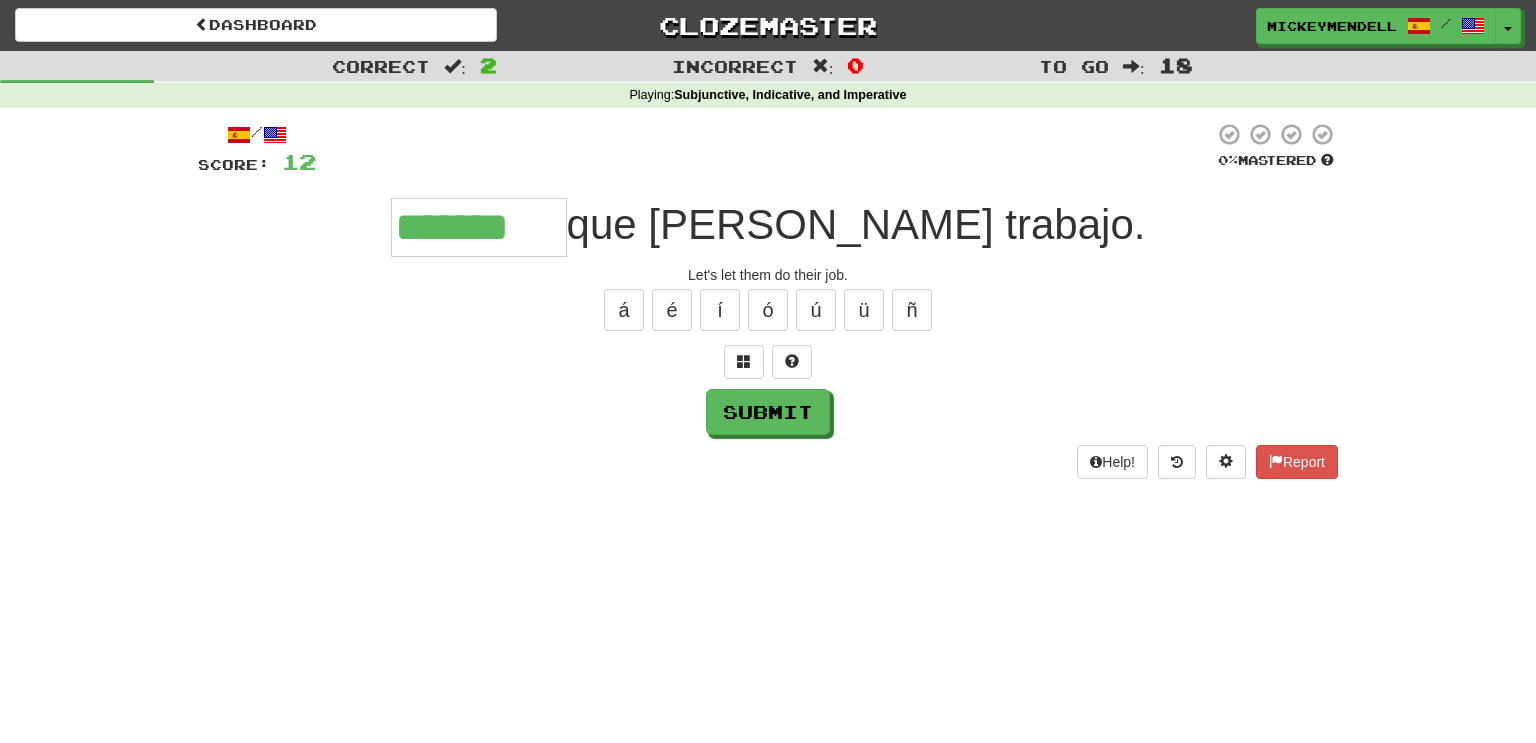 type on "*******" 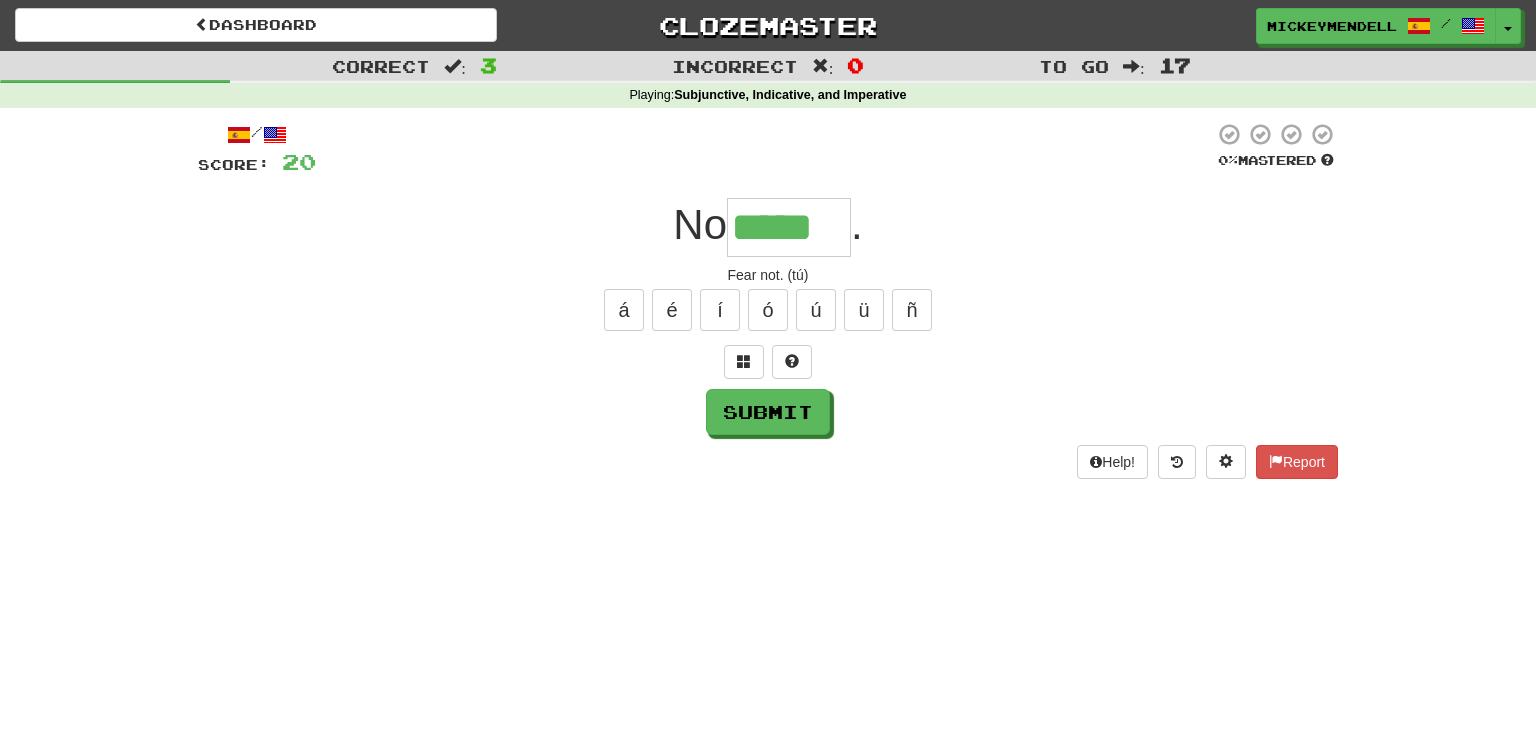 type on "*****" 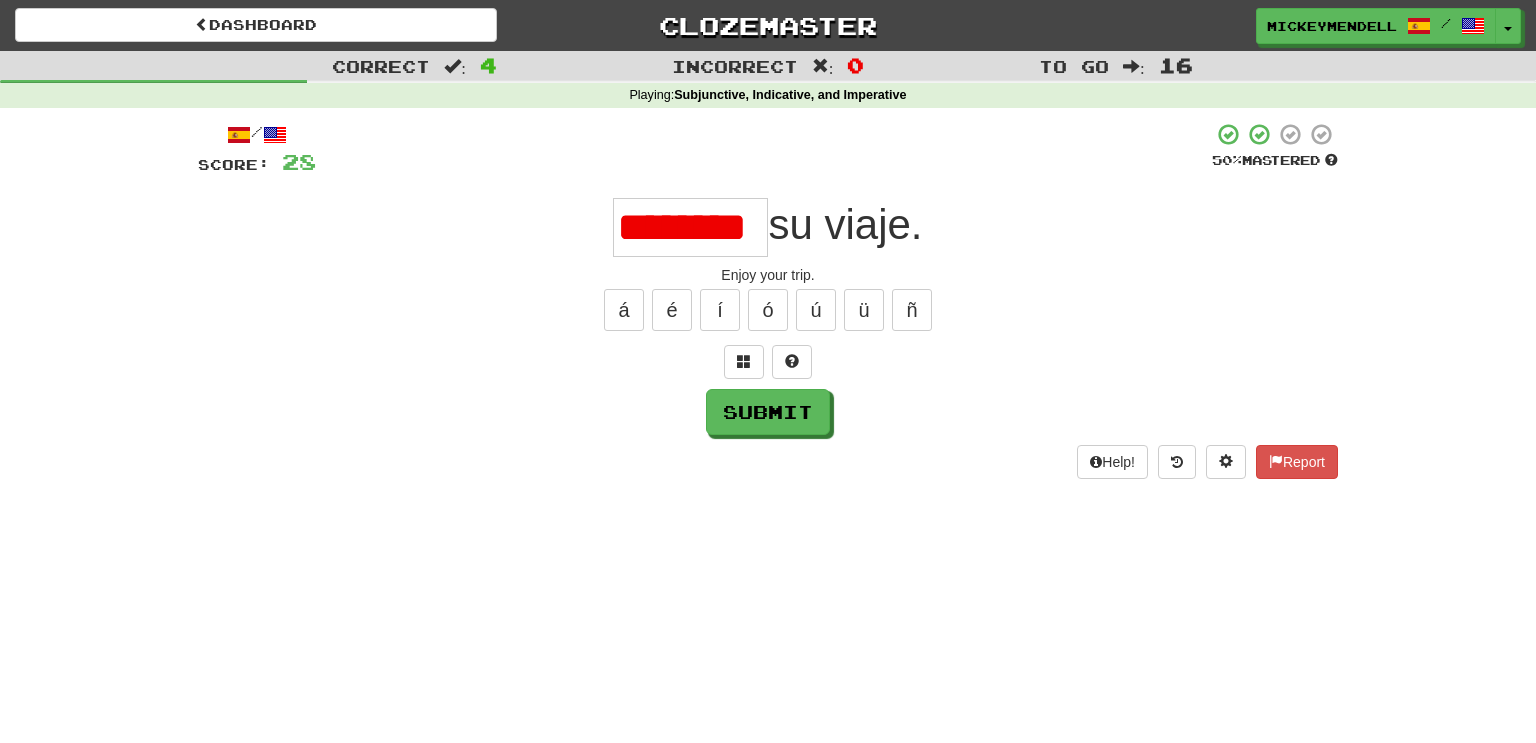 type on "********" 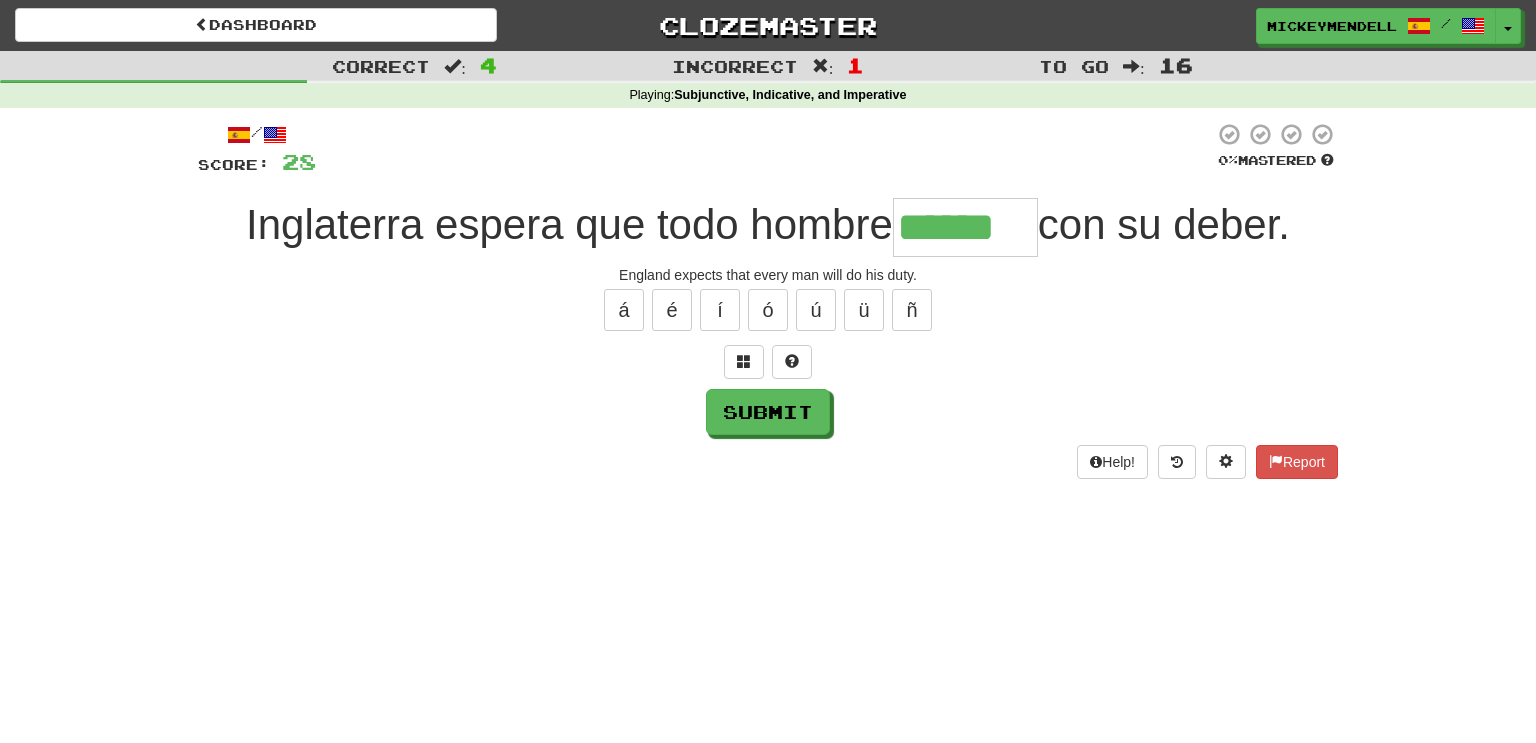 type on "******" 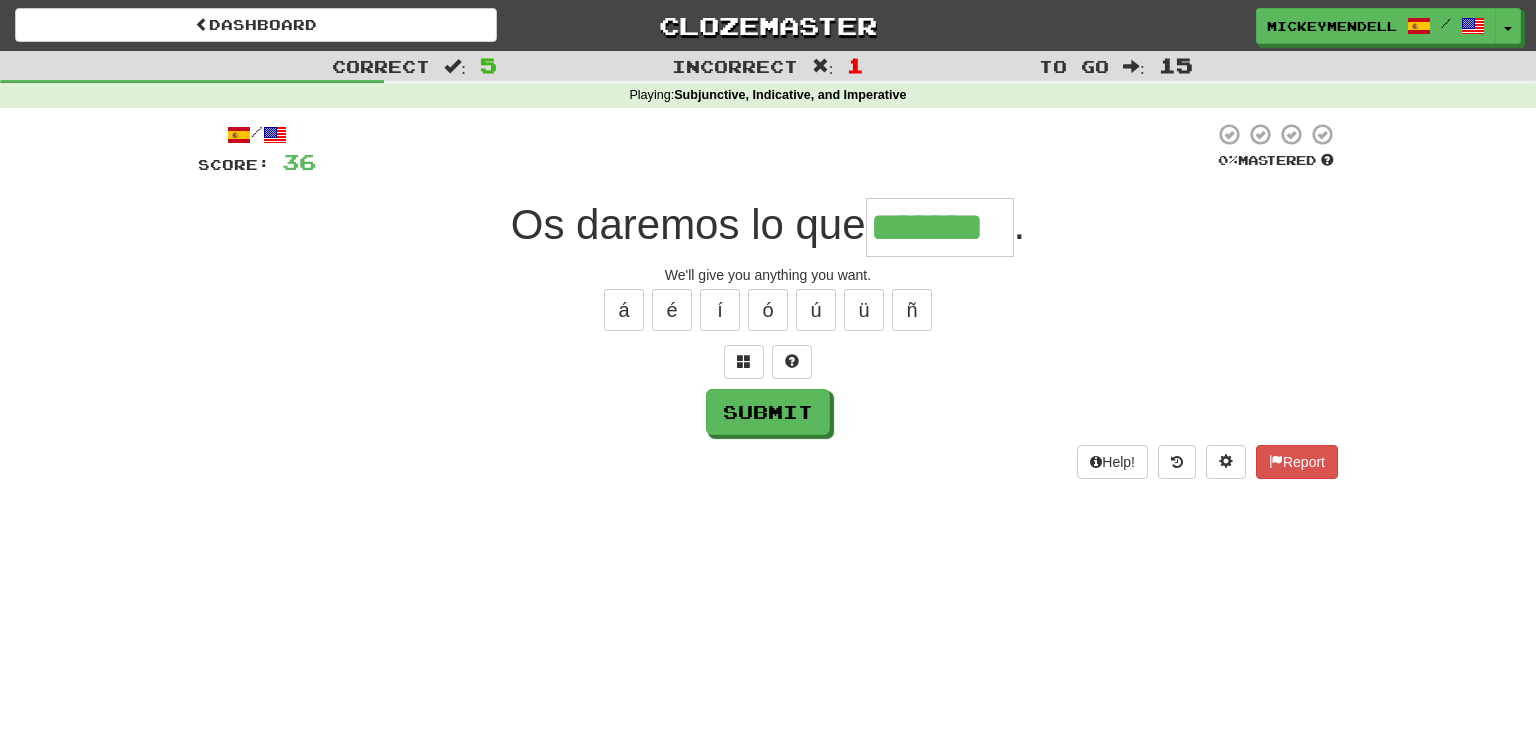type on "*******" 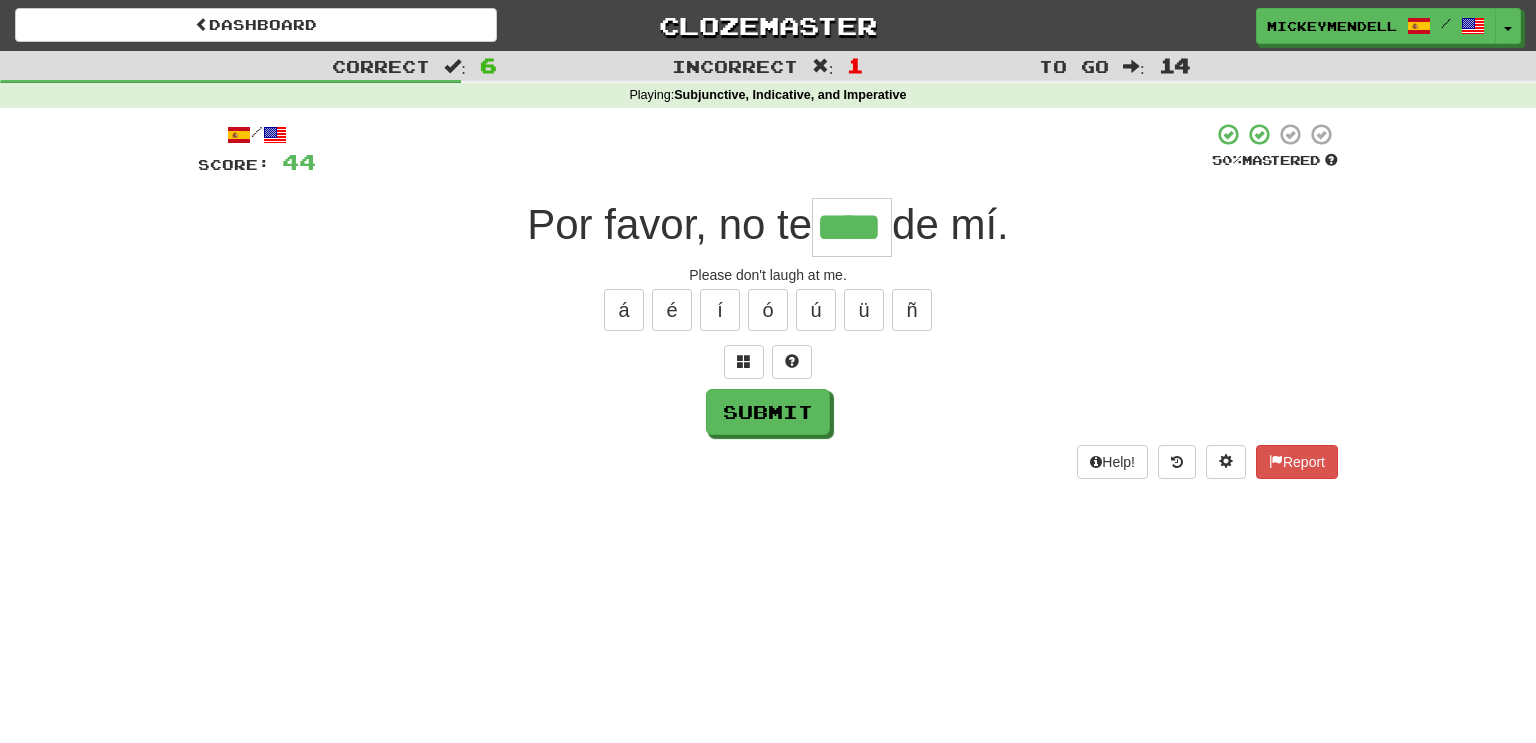 type on "****" 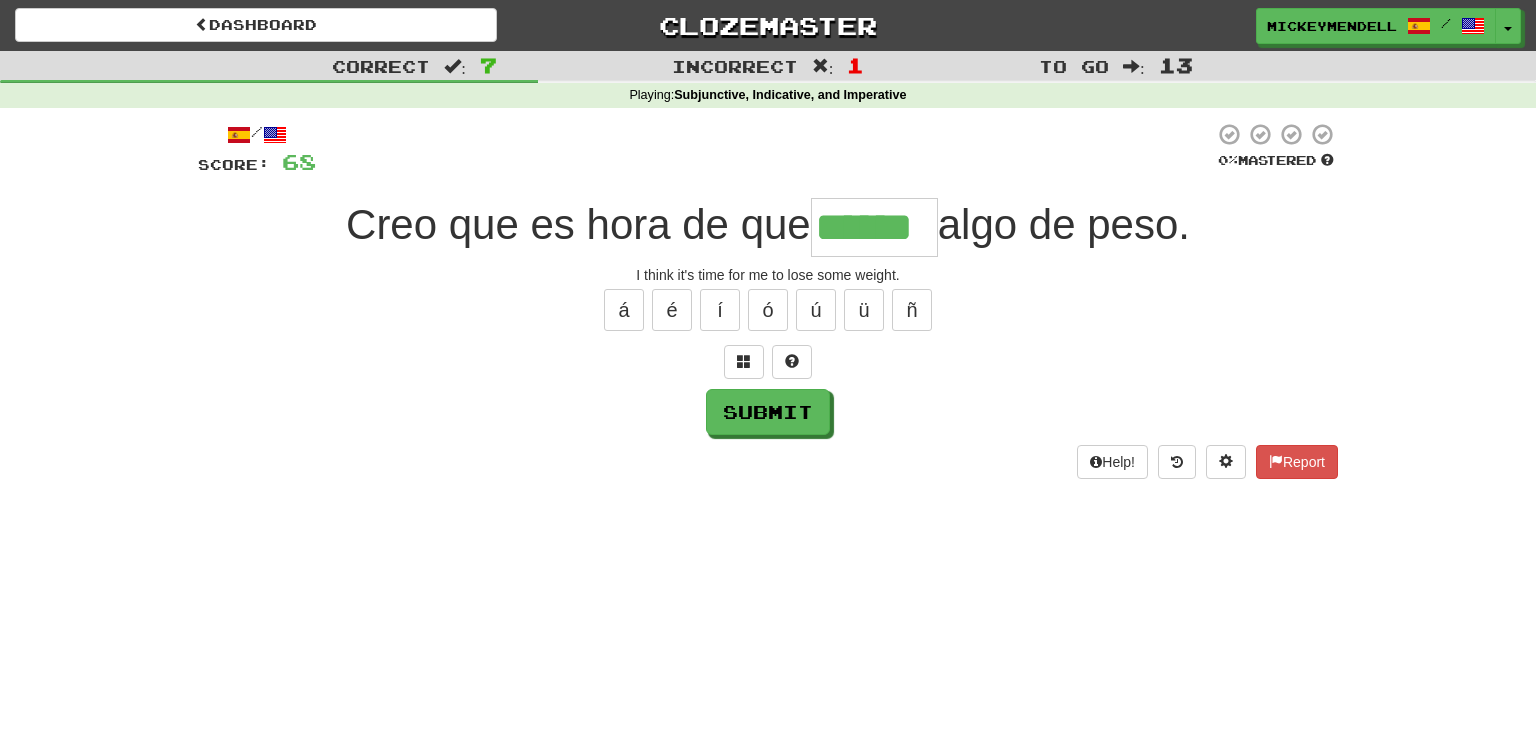 type on "******" 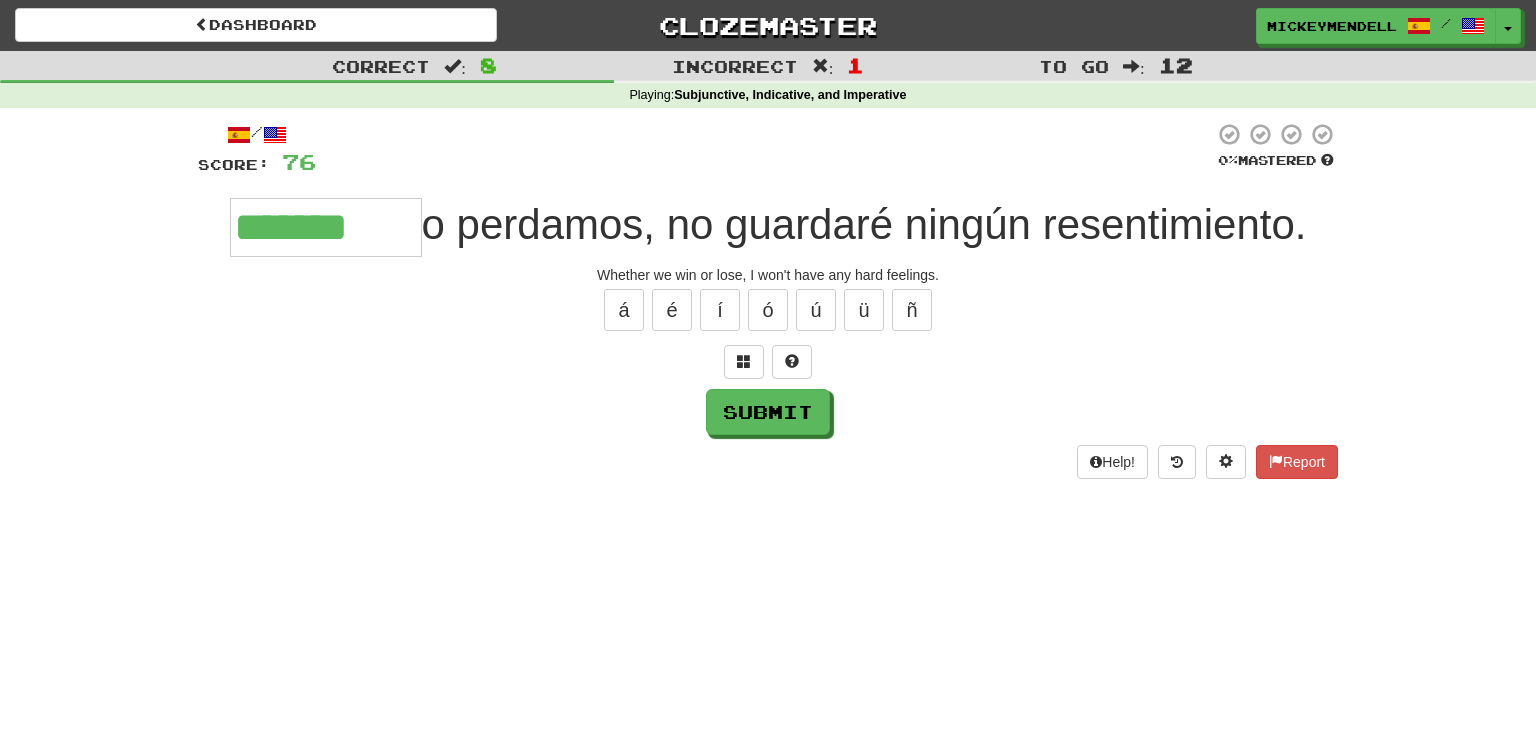 type on "*******" 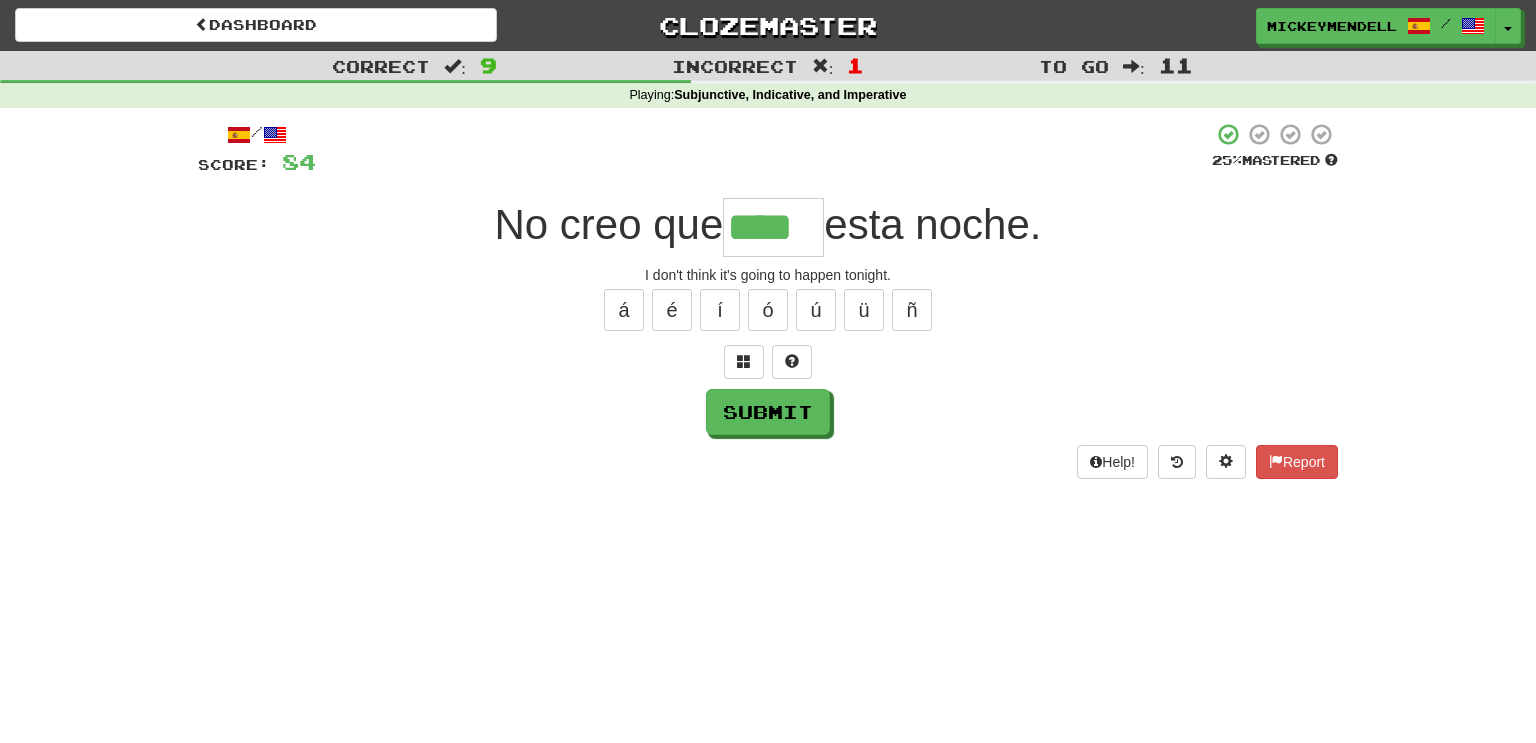 type on "****" 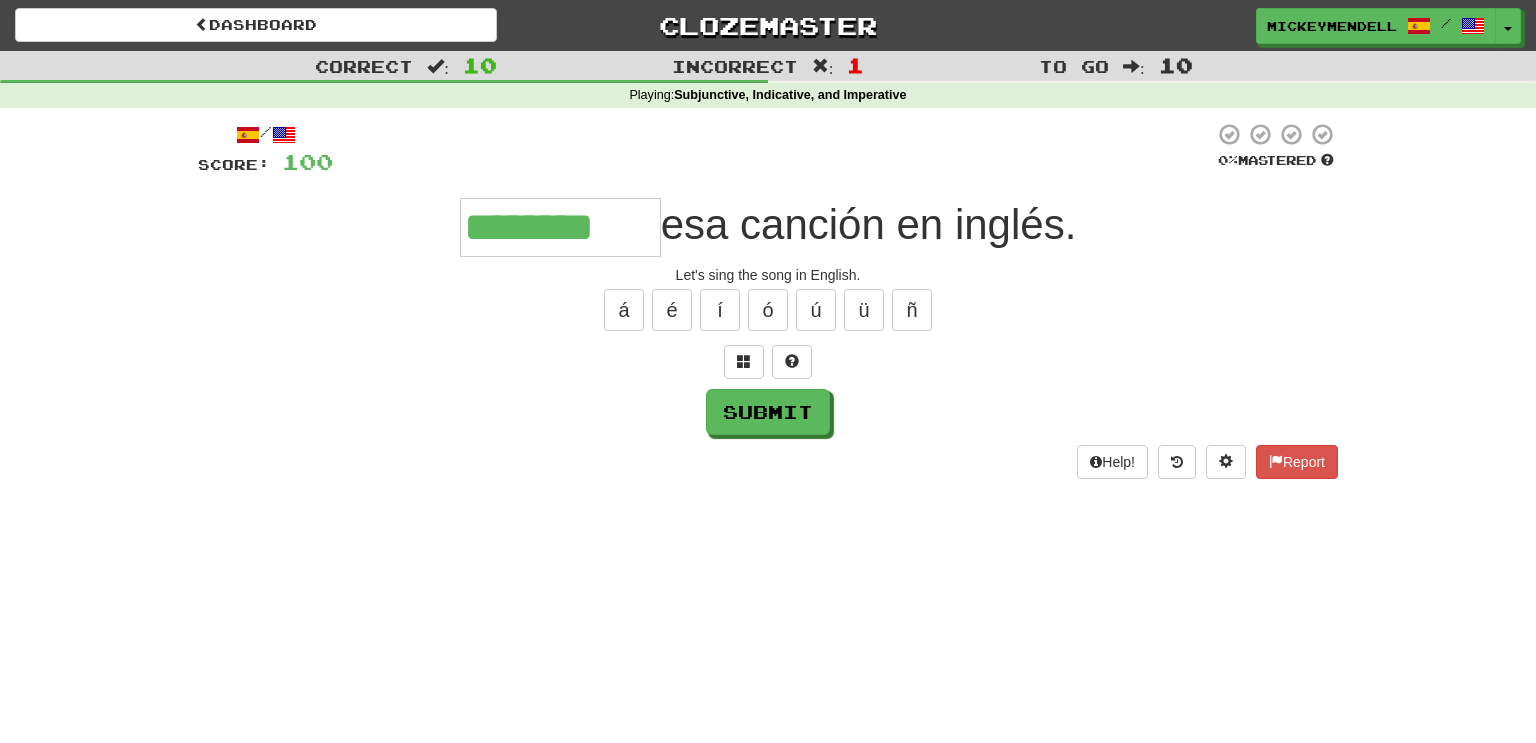type on "********" 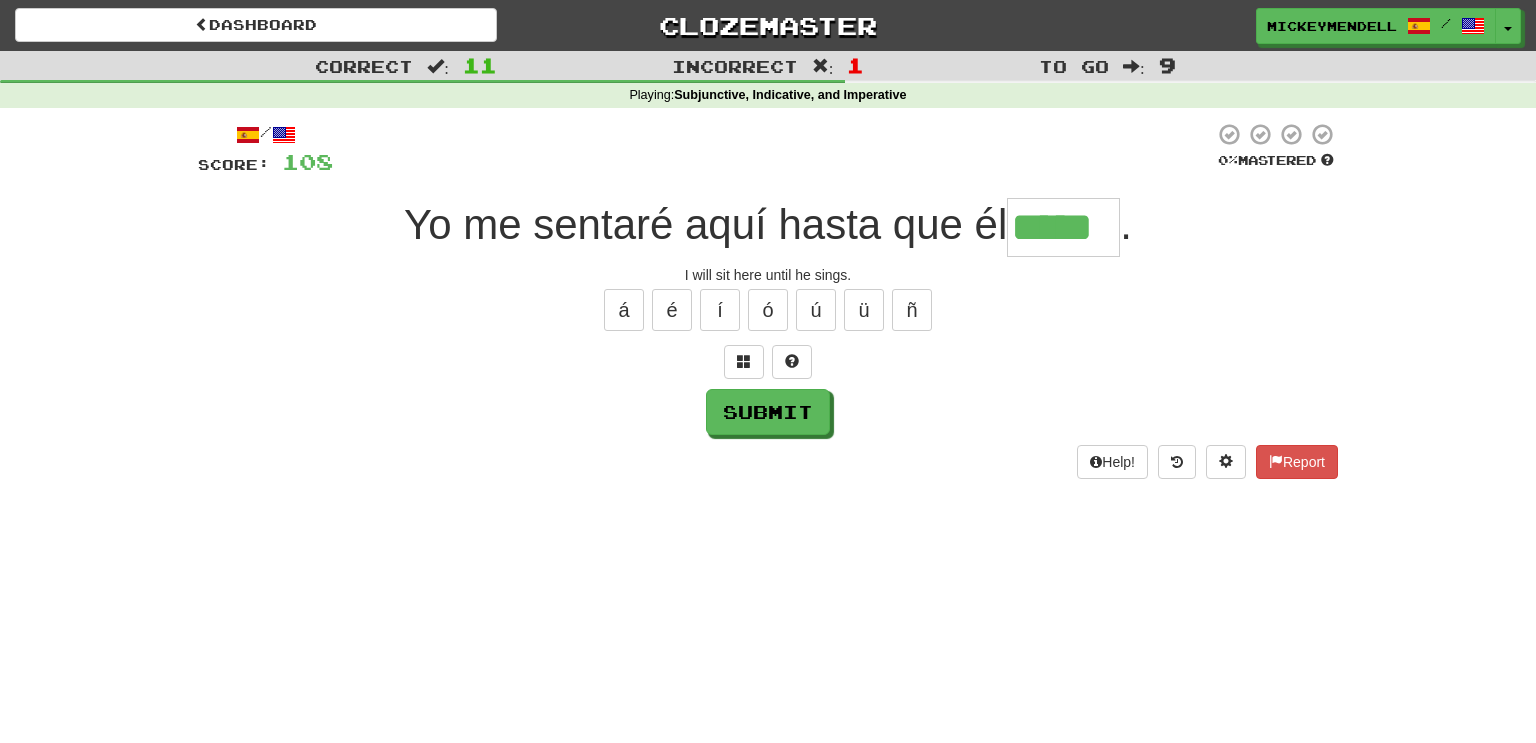 type on "*****" 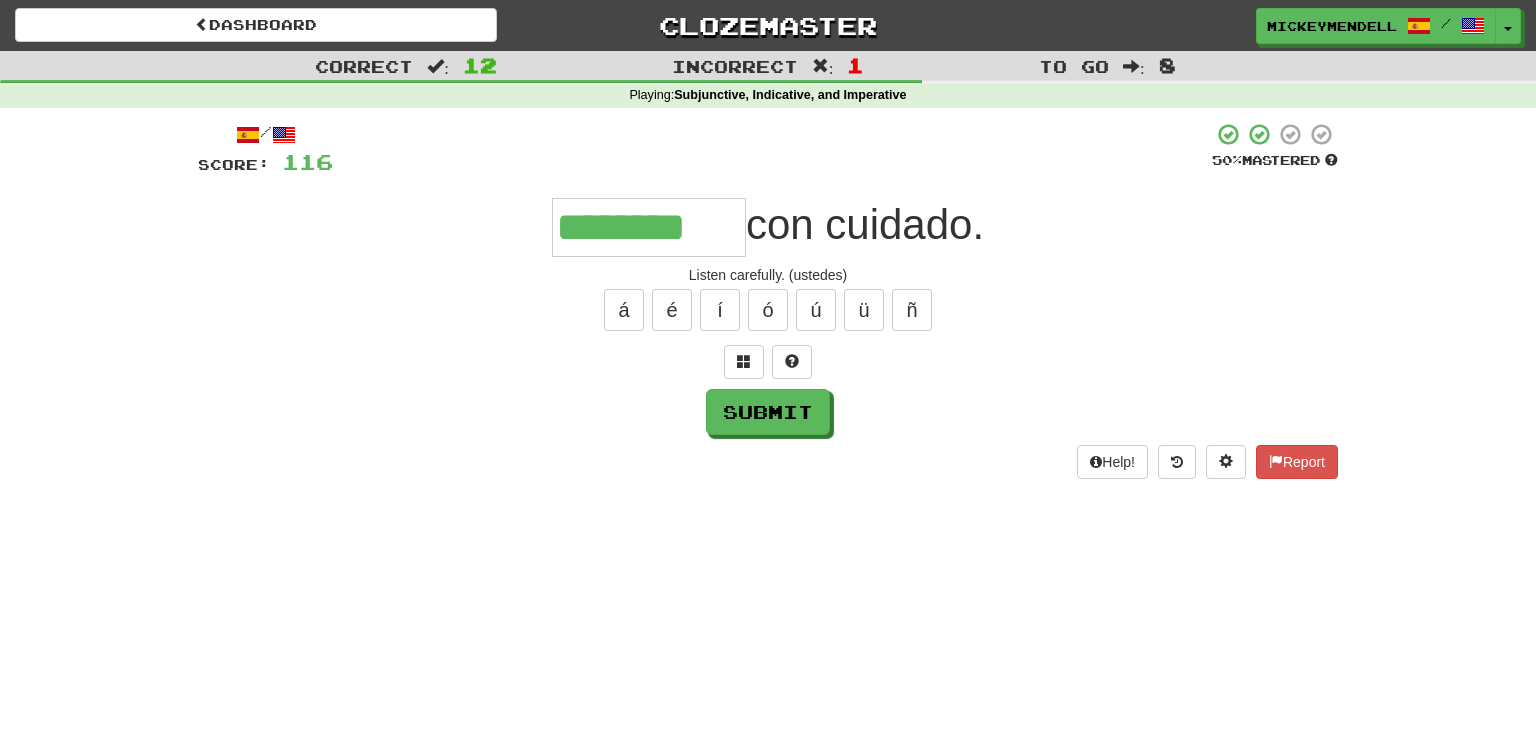 type on "********" 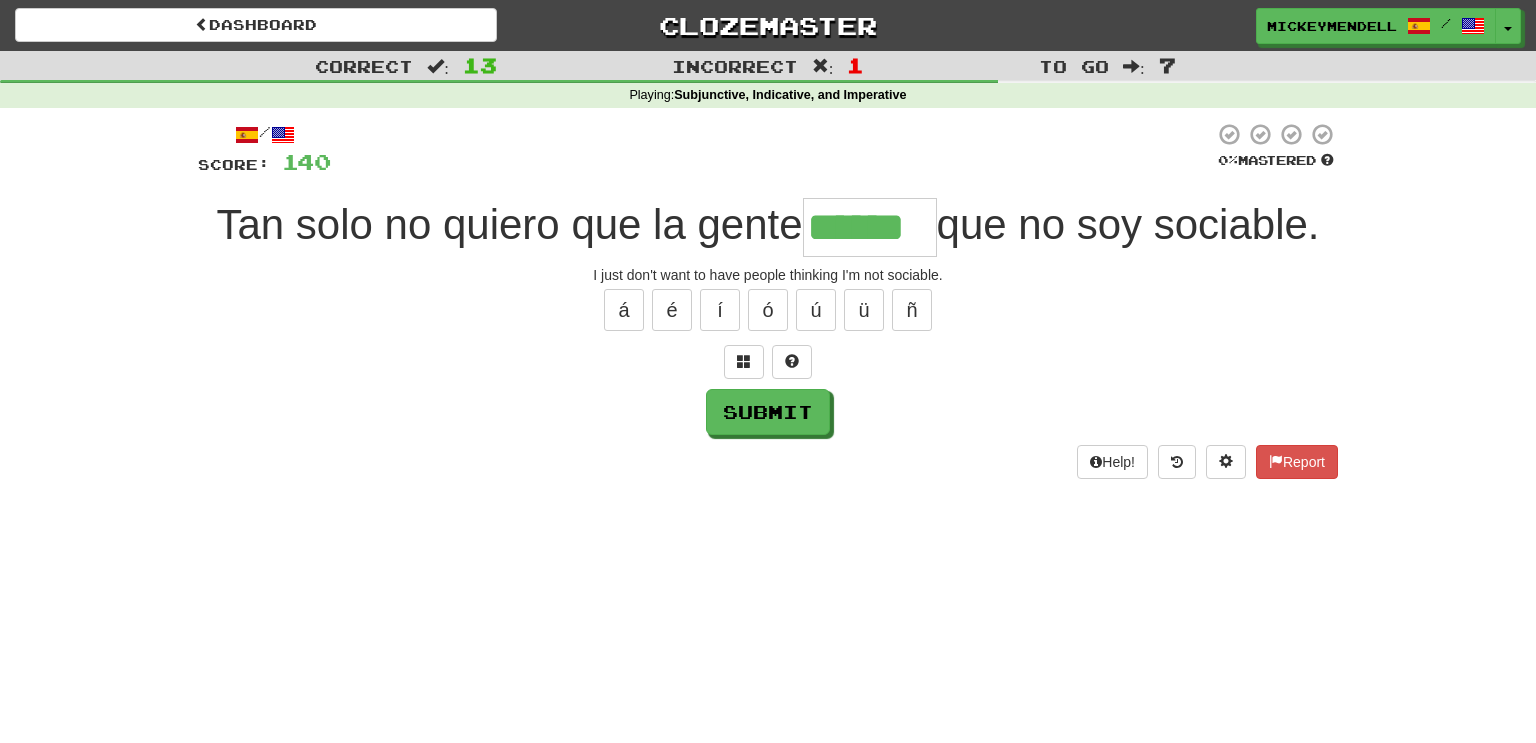 type on "******" 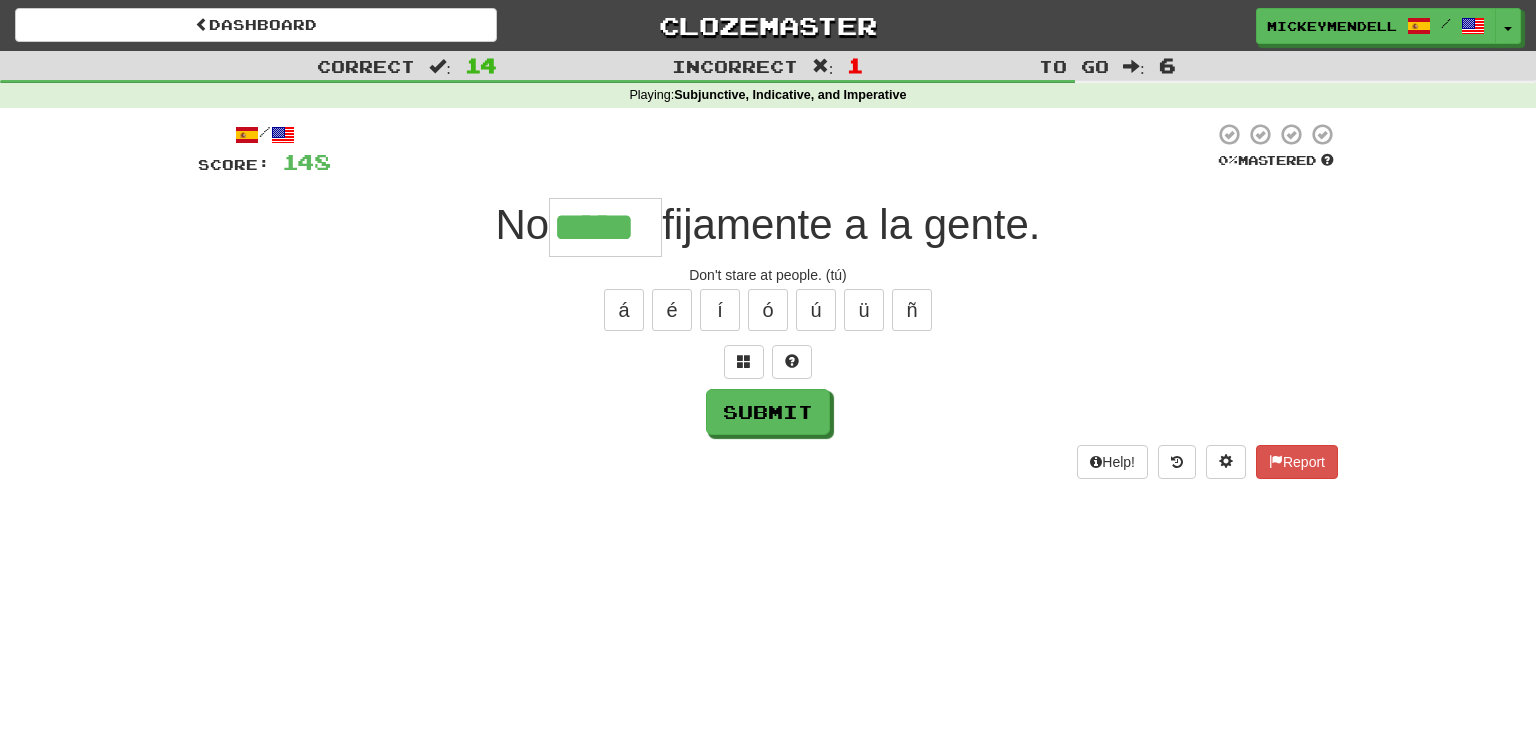 type on "*****" 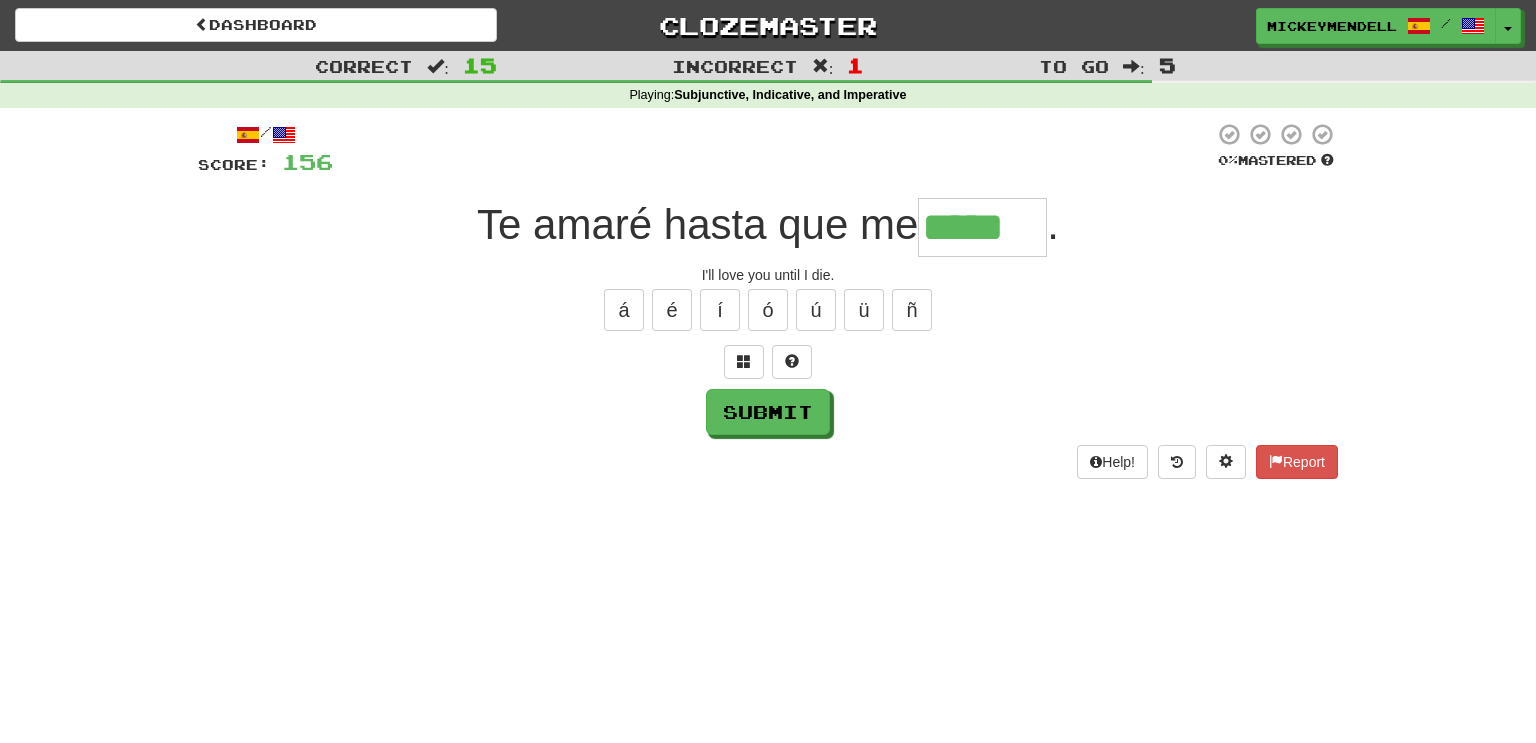 type on "*****" 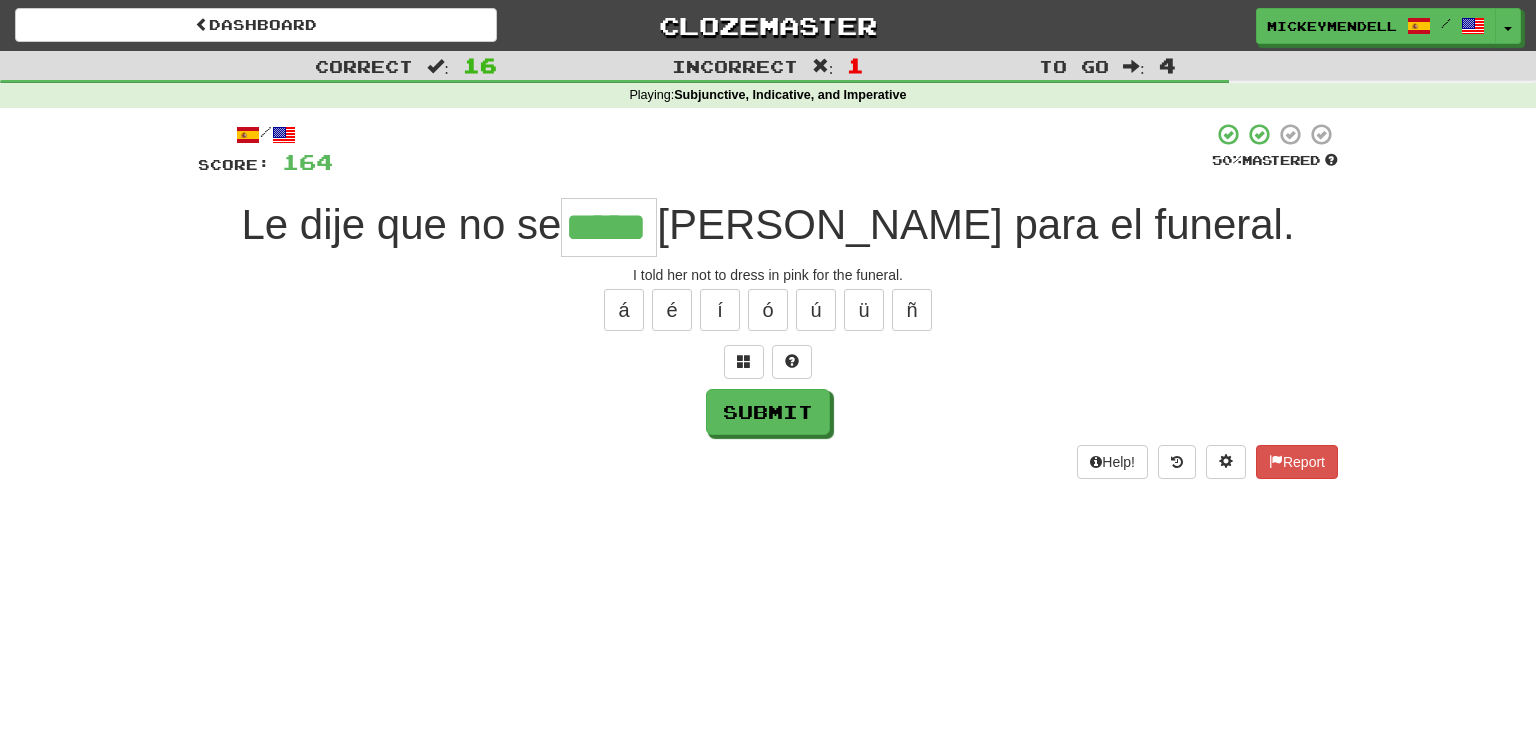 type on "*****" 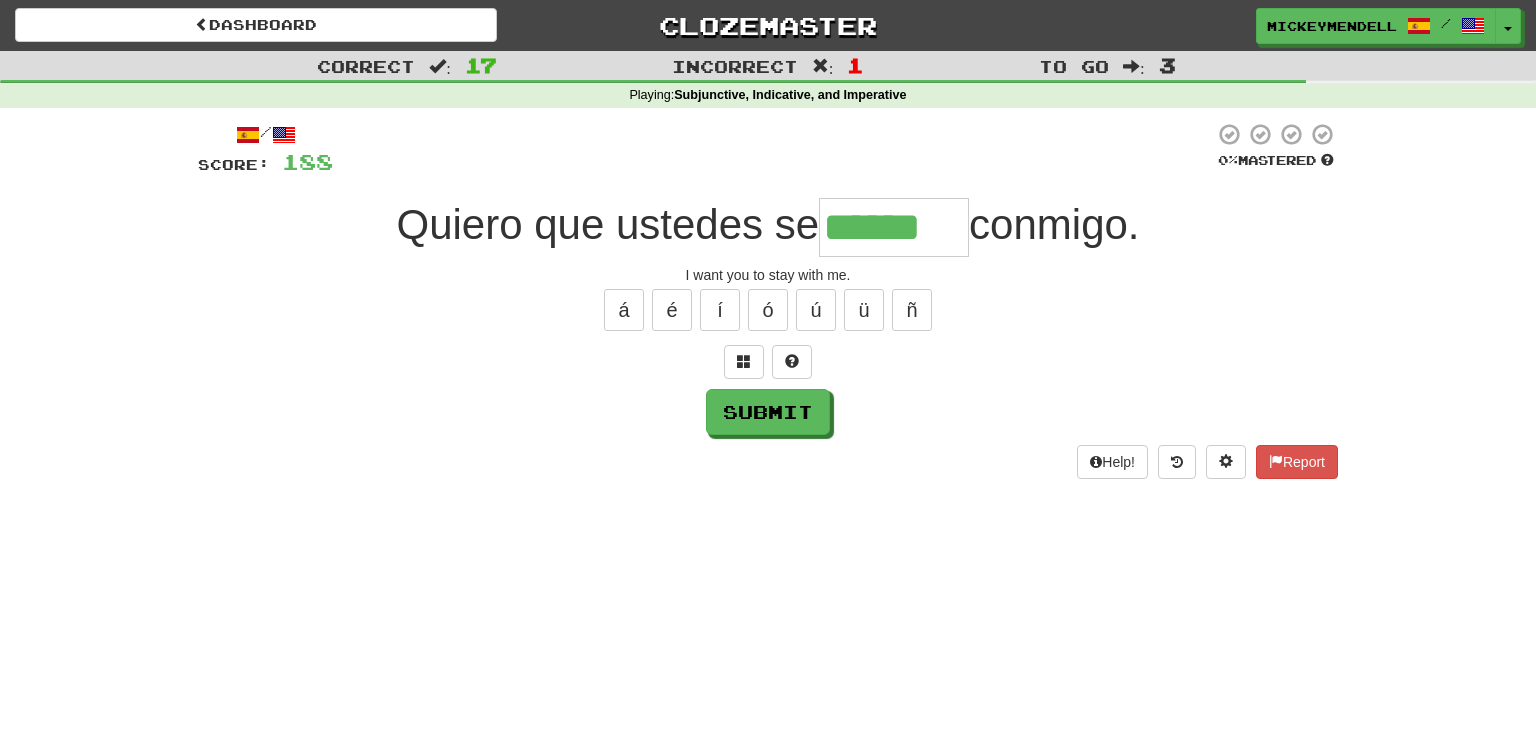 type on "******" 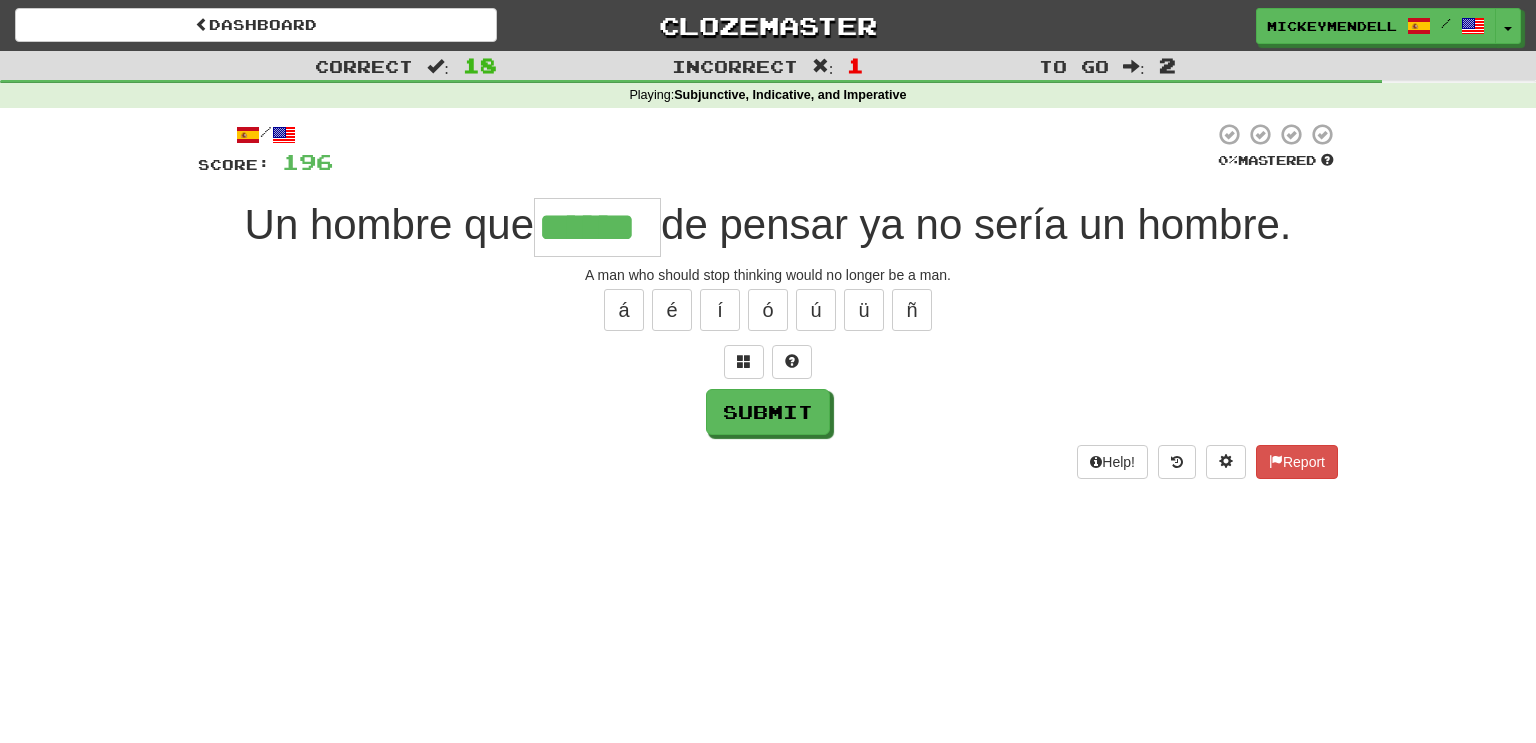 type on "******" 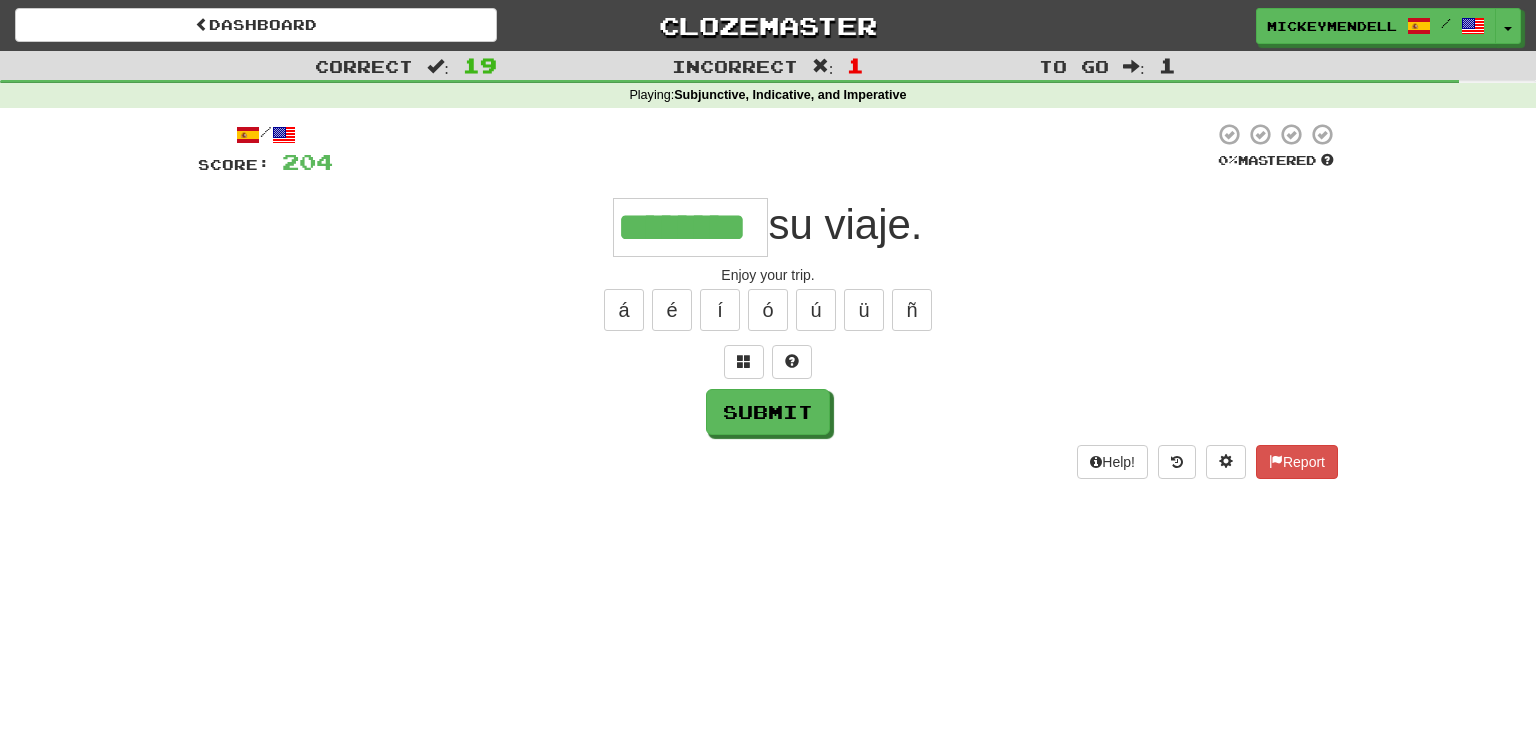 type on "********" 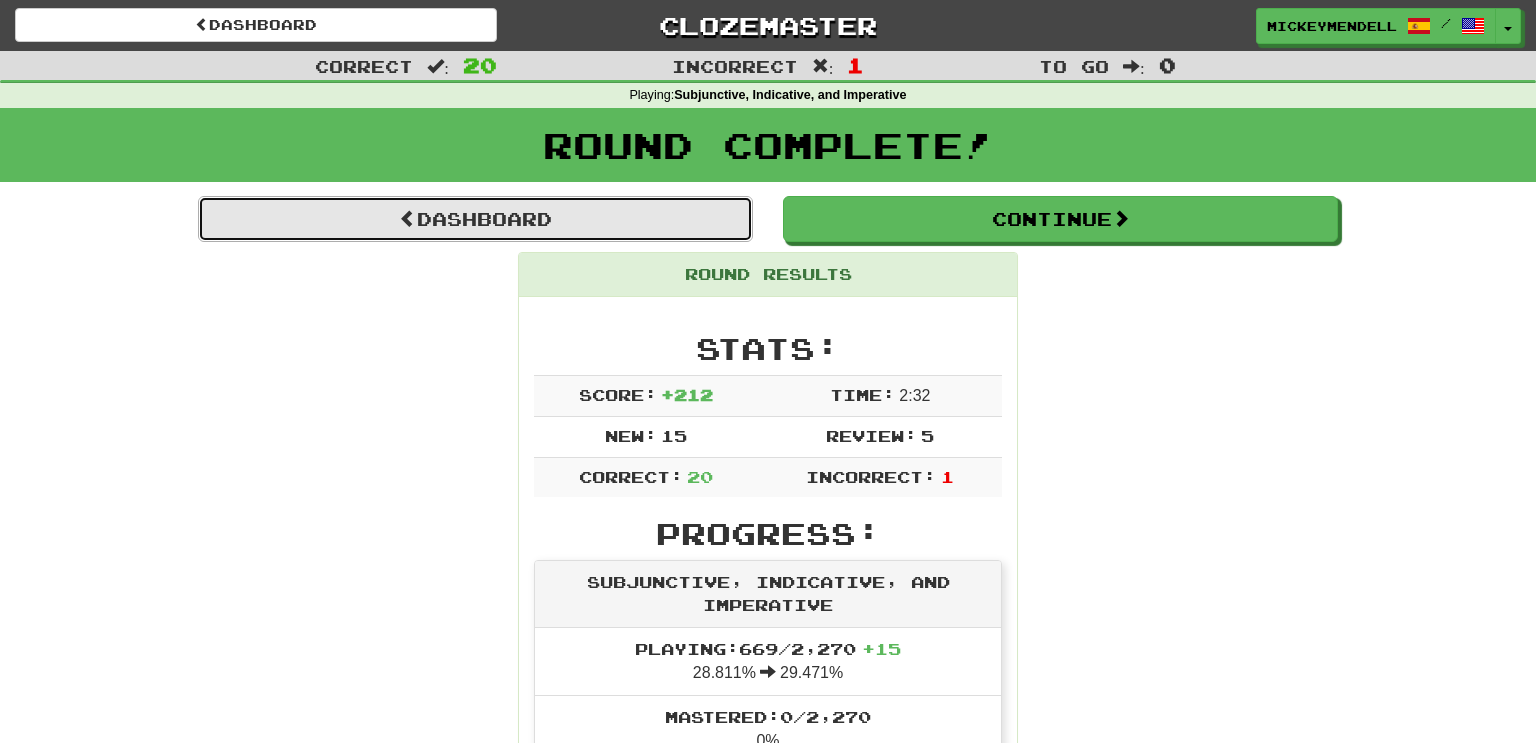 click on "Dashboard" at bounding box center [475, 219] 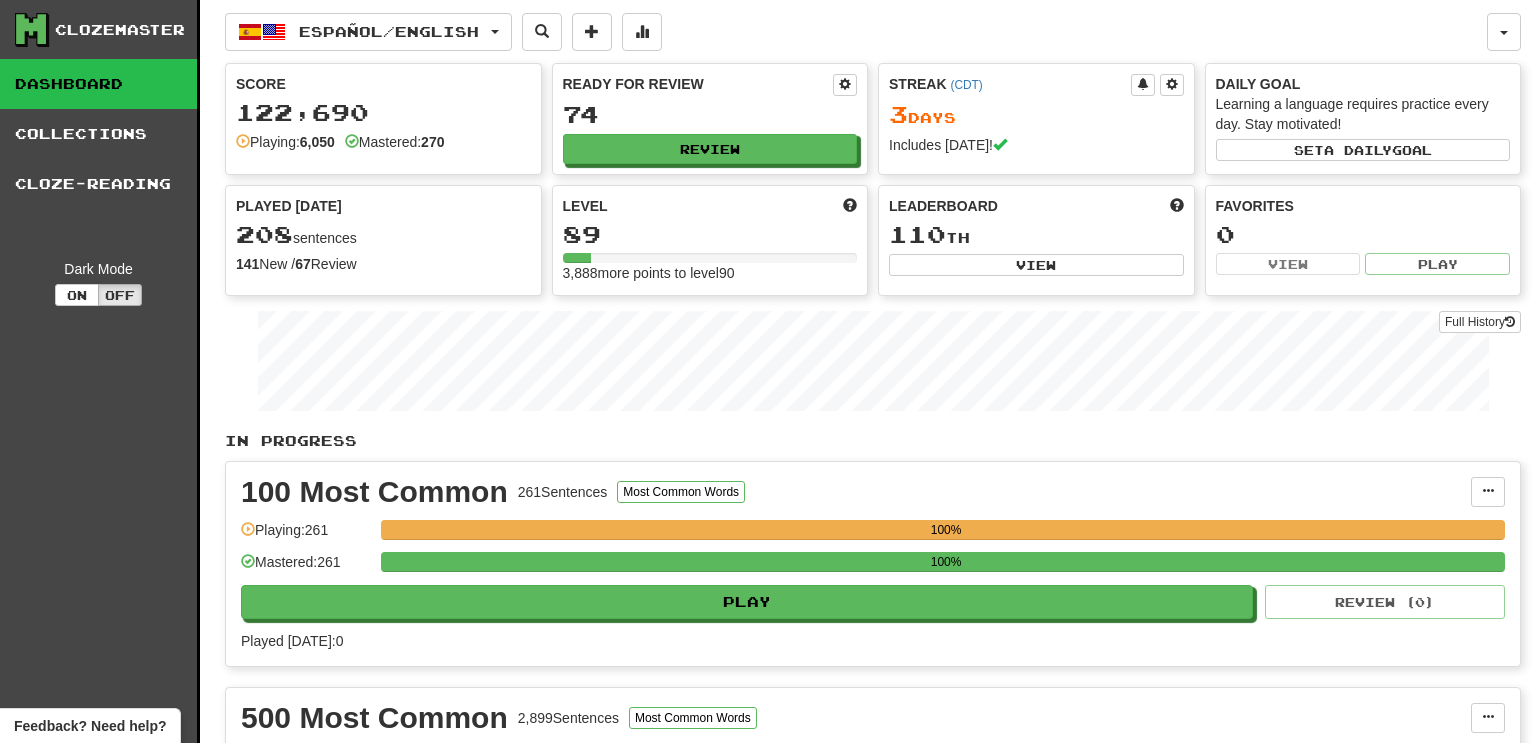 scroll, scrollTop: 0, scrollLeft: 0, axis: both 